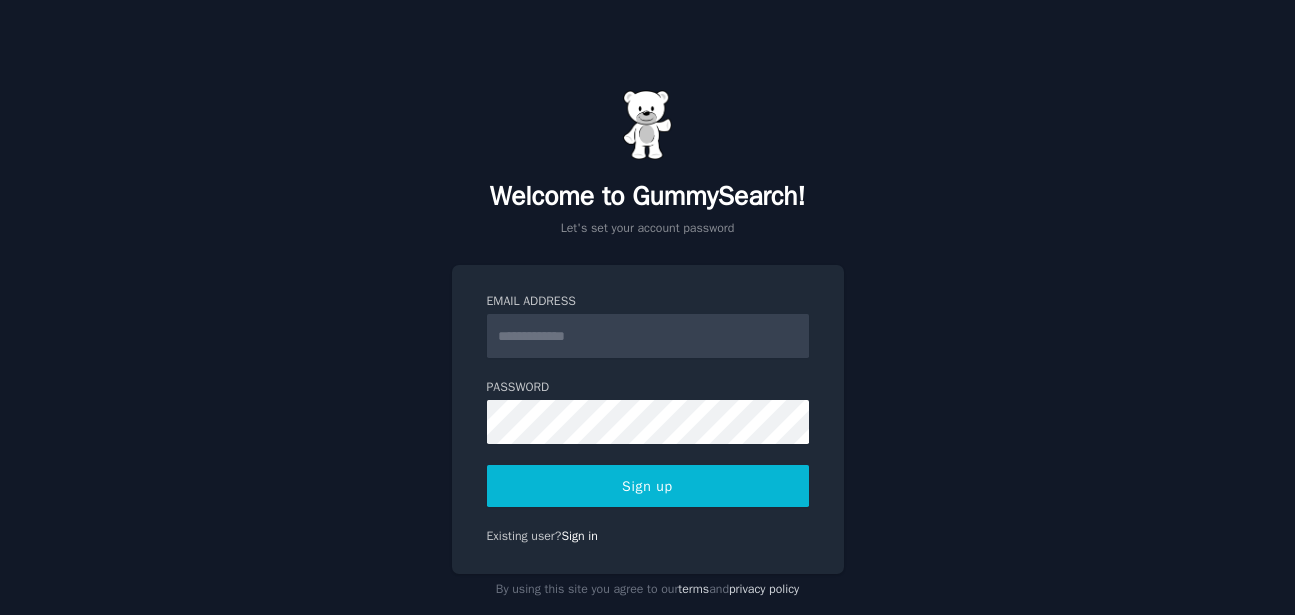 scroll, scrollTop: 0, scrollLeft: 0, axis: both 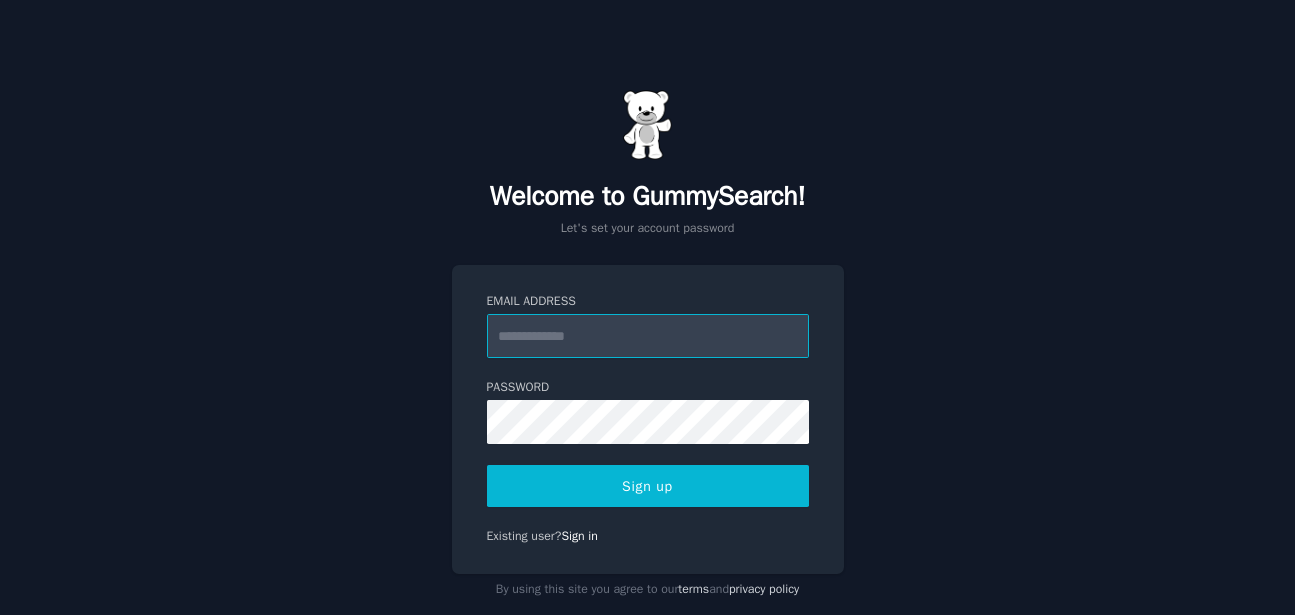 click on "Email Address" at bounding box center (648, 336) 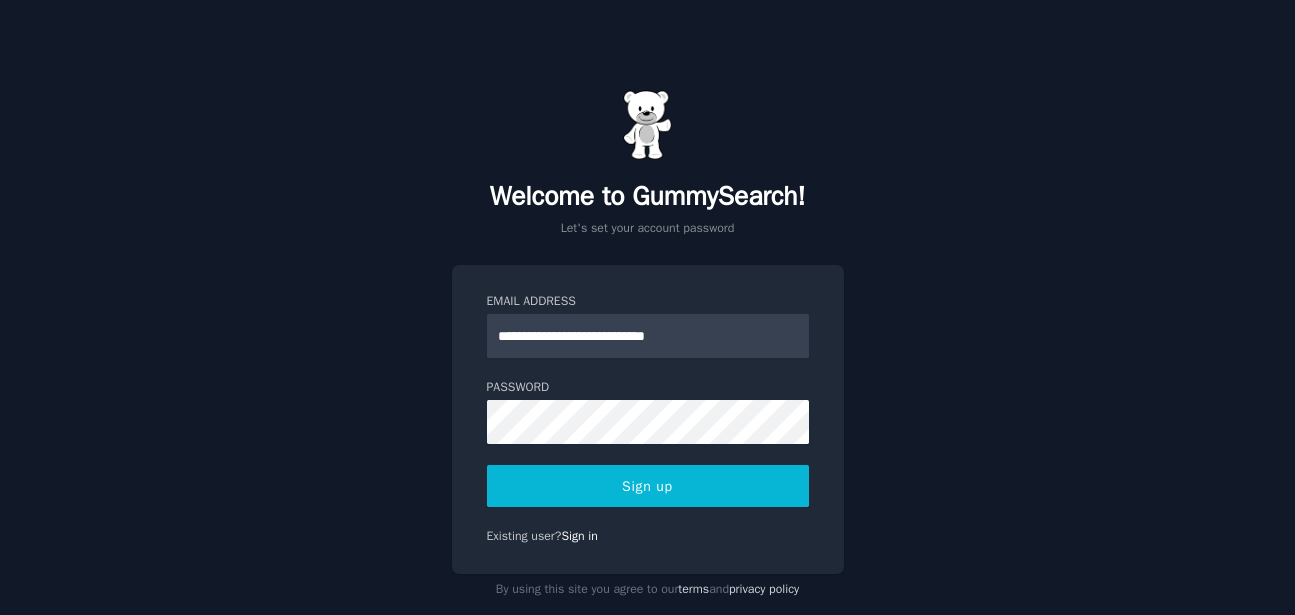 click on "Sign up" at bounding box center [648, 486] 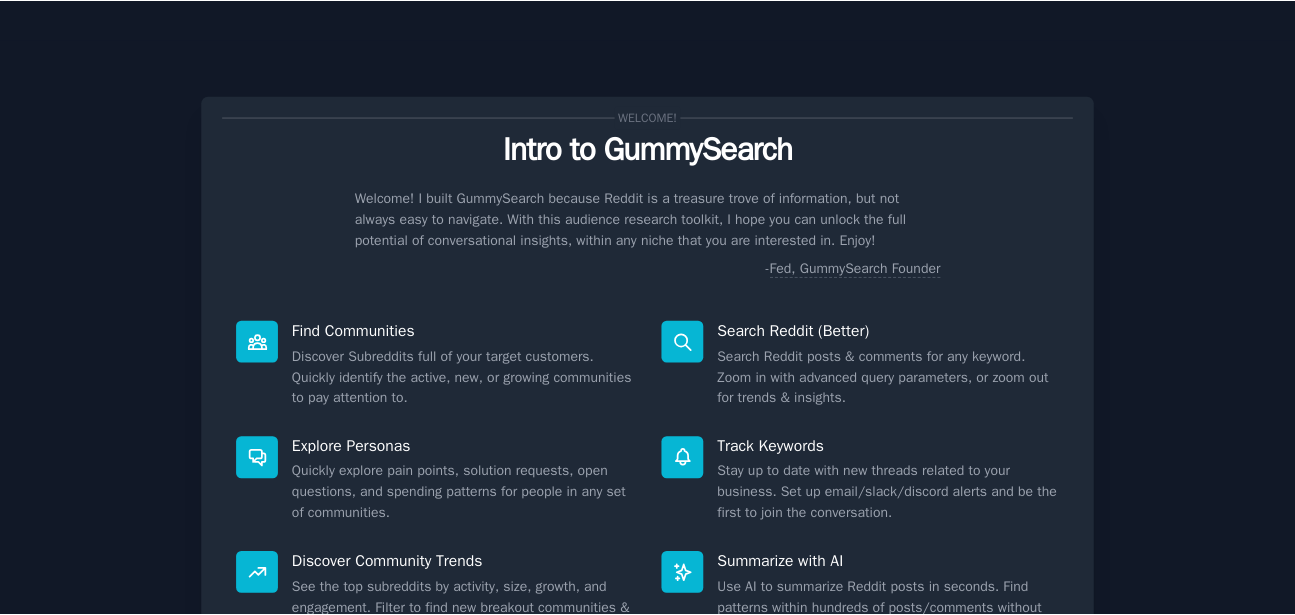 scroll, scrollTop: 0, scrollLeft: 0, axis: both 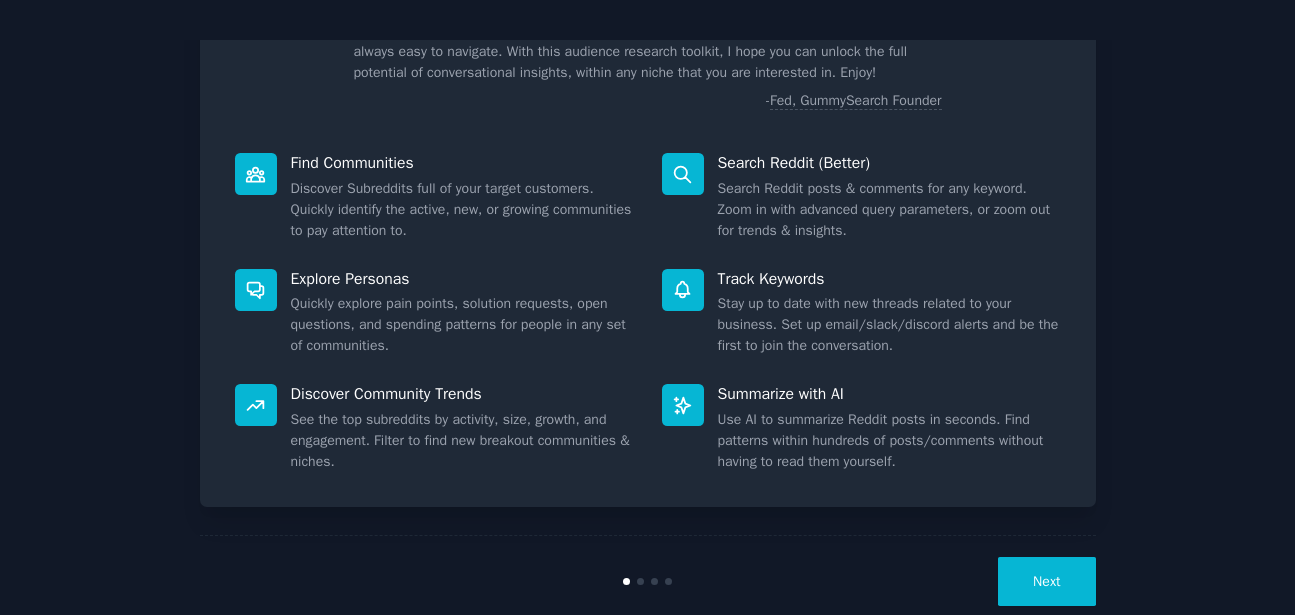 click on "Next" at bounding box center [1046, 581] 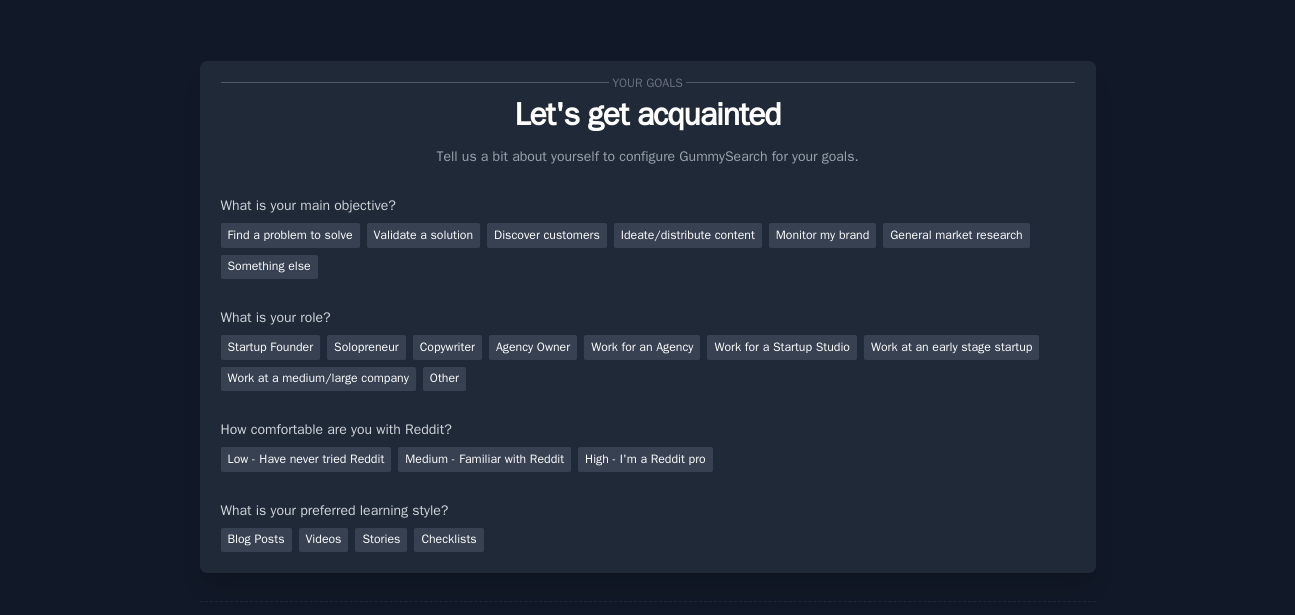 scroll, scrollTop: 0, scrollLeft: 0, axis: both 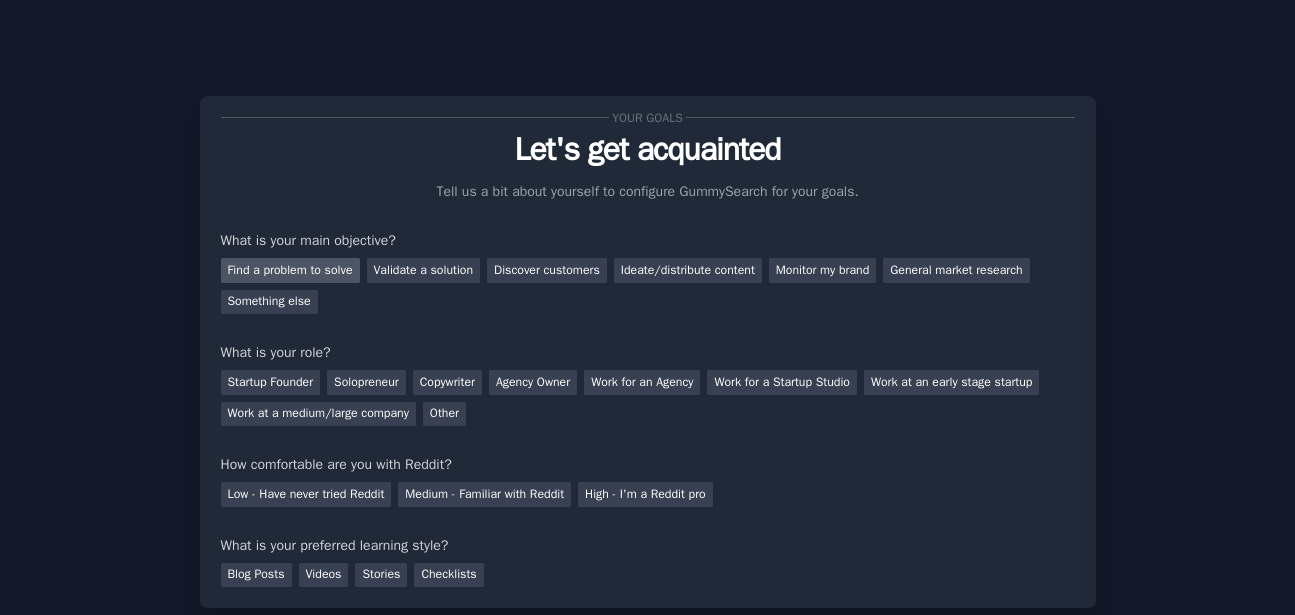 click on "Find a problem to solve" at bounding box center [290, 270] 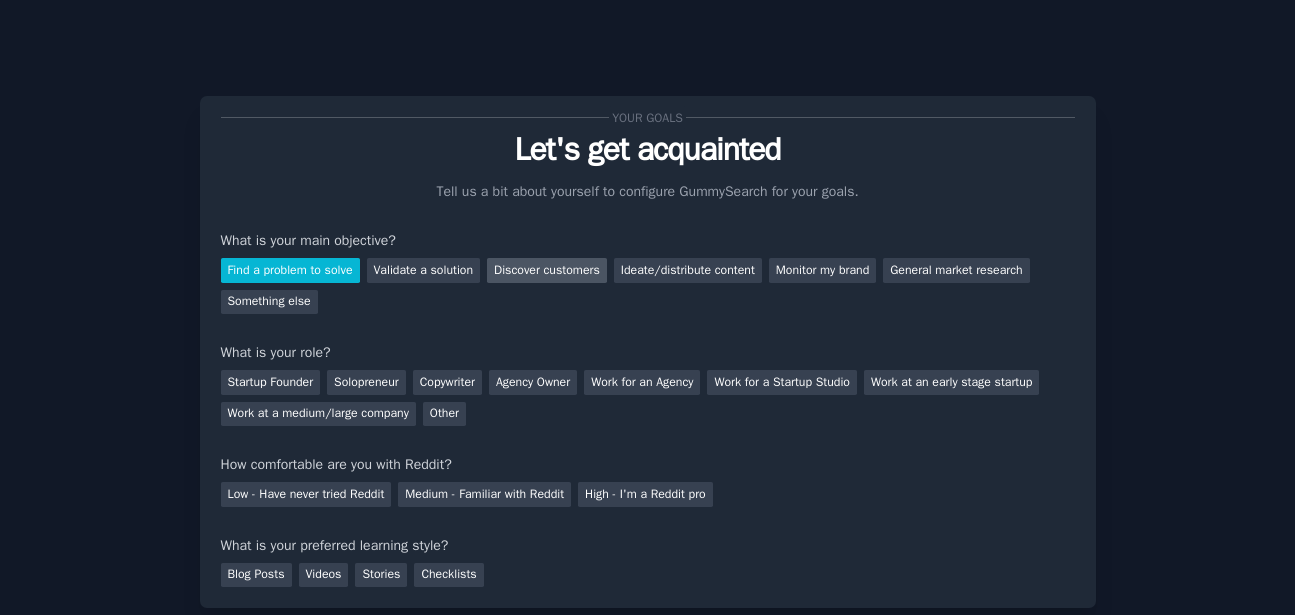 click on "Discover customers" at bounding box center (547, 270) 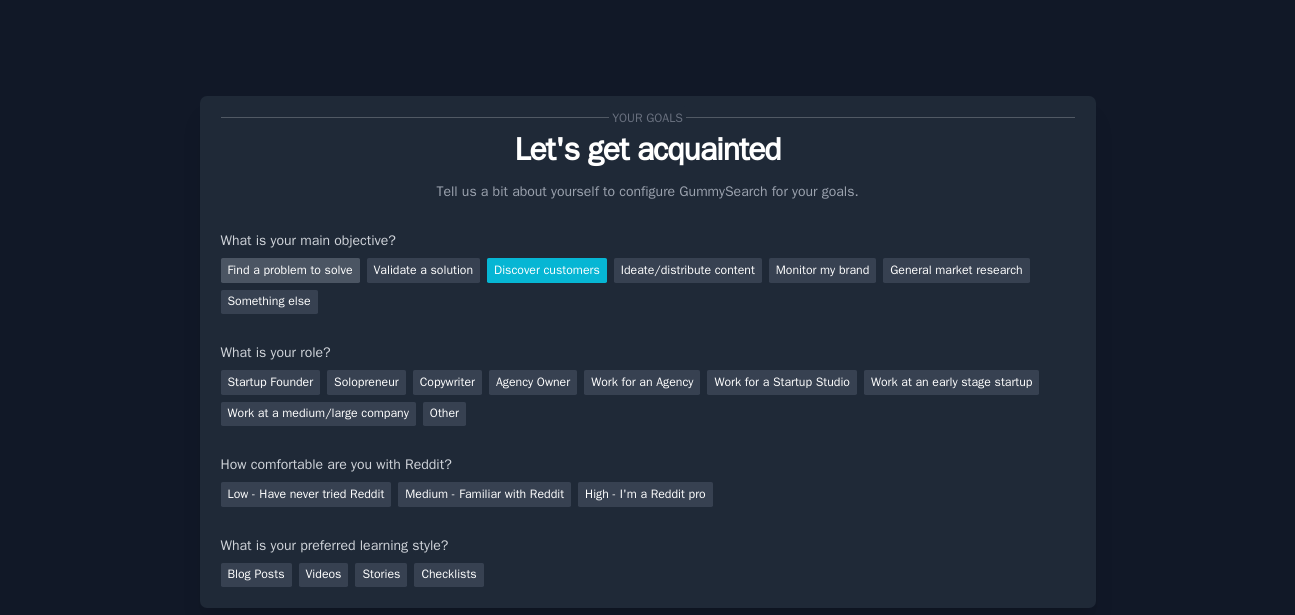 click on "Find a problem to solve" at bounding box center [290, 270] 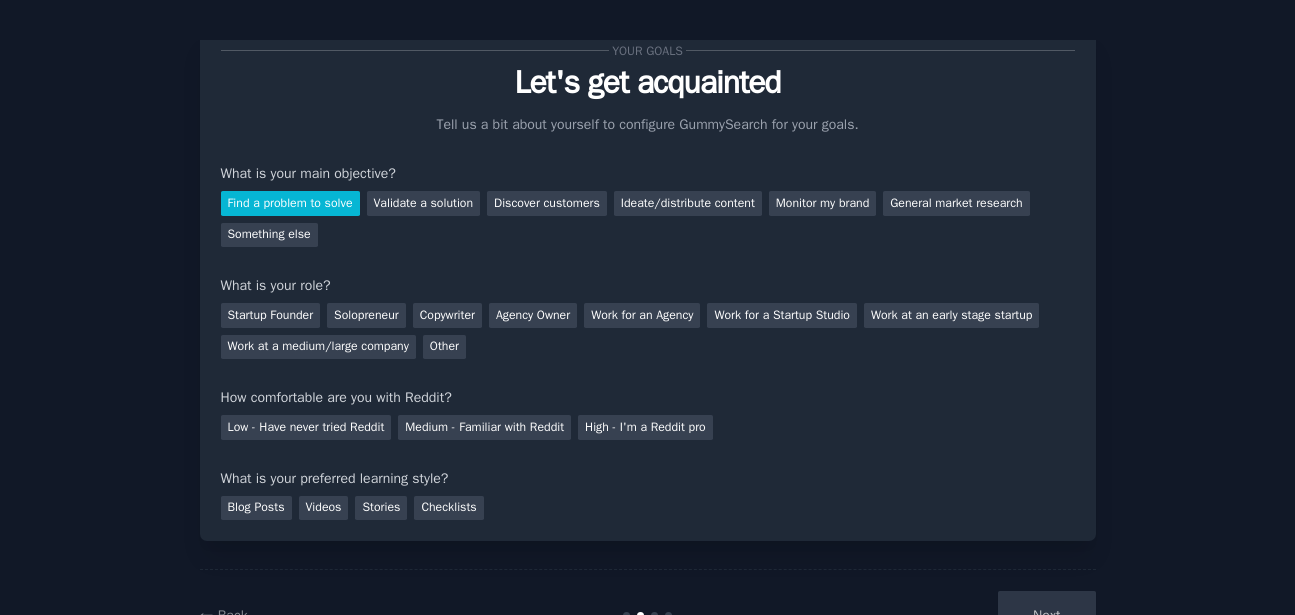 scroll, scrollTop: 101, scrollLeft: 0, axis: vertical 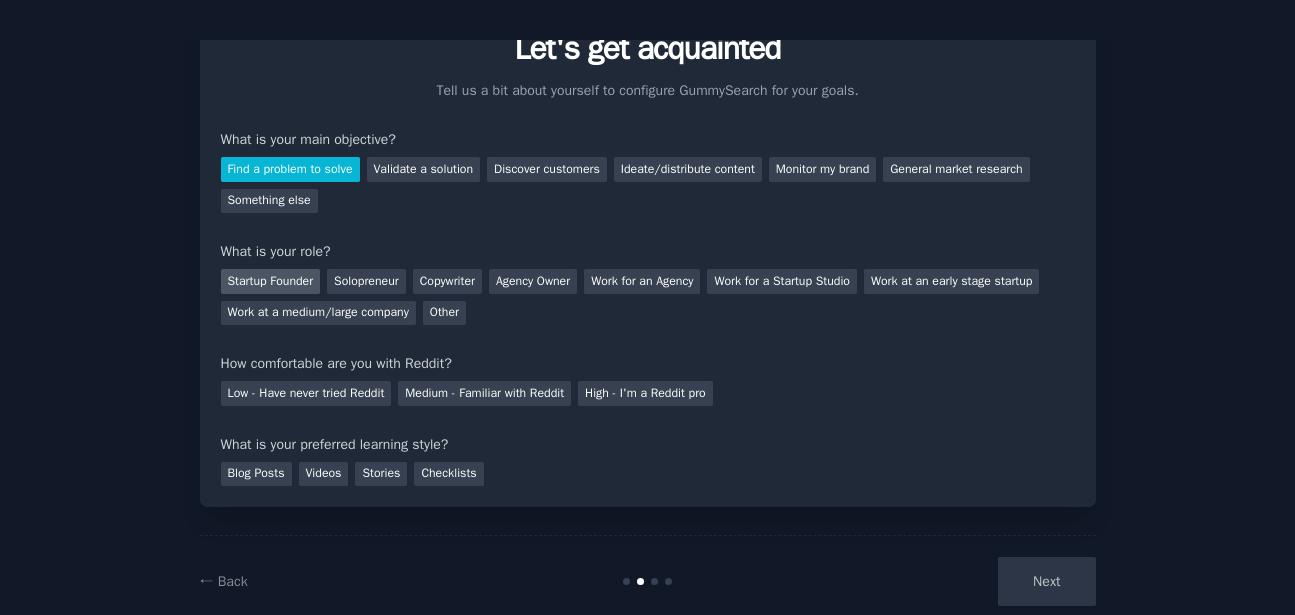 click on "Startup Founder" at bounding box center (271, 281) 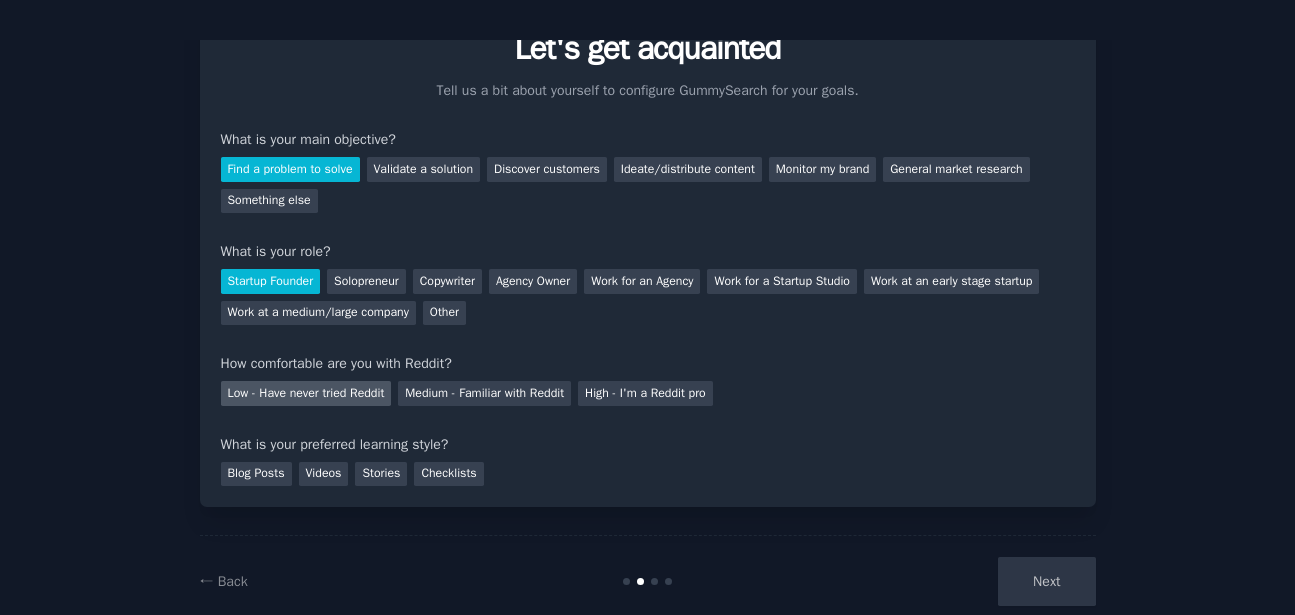 click on "Low - Have never tried Reddit" at bounding box center [306, 393] 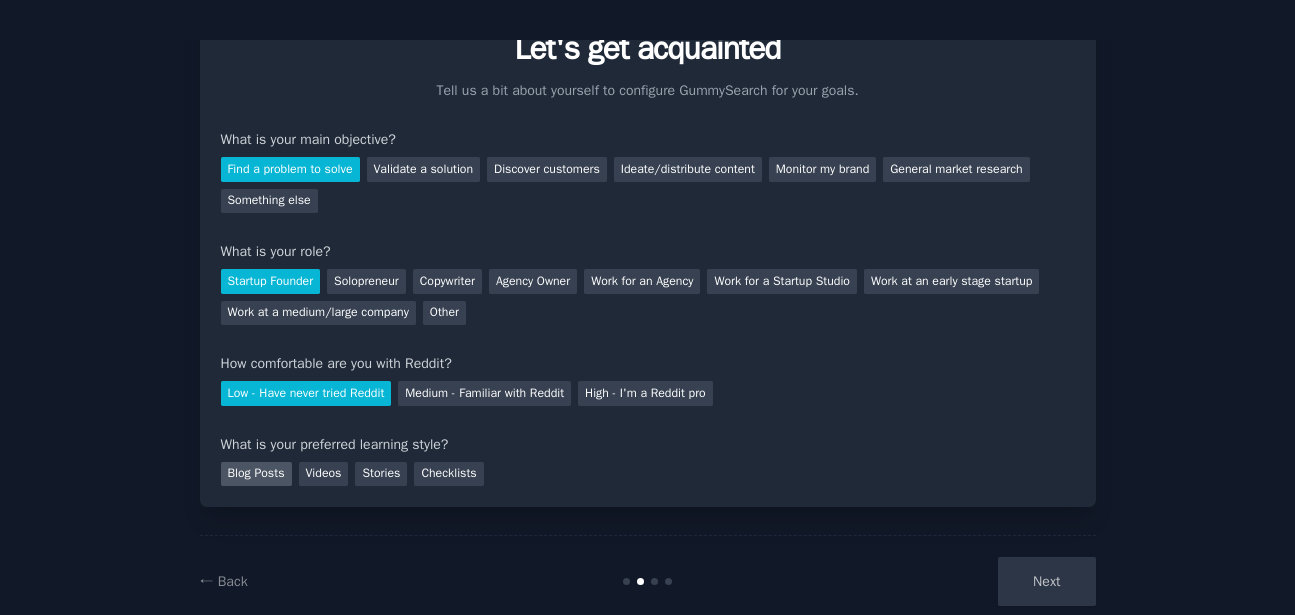 click on "Blog Posts" at bounding box center (256, 474) 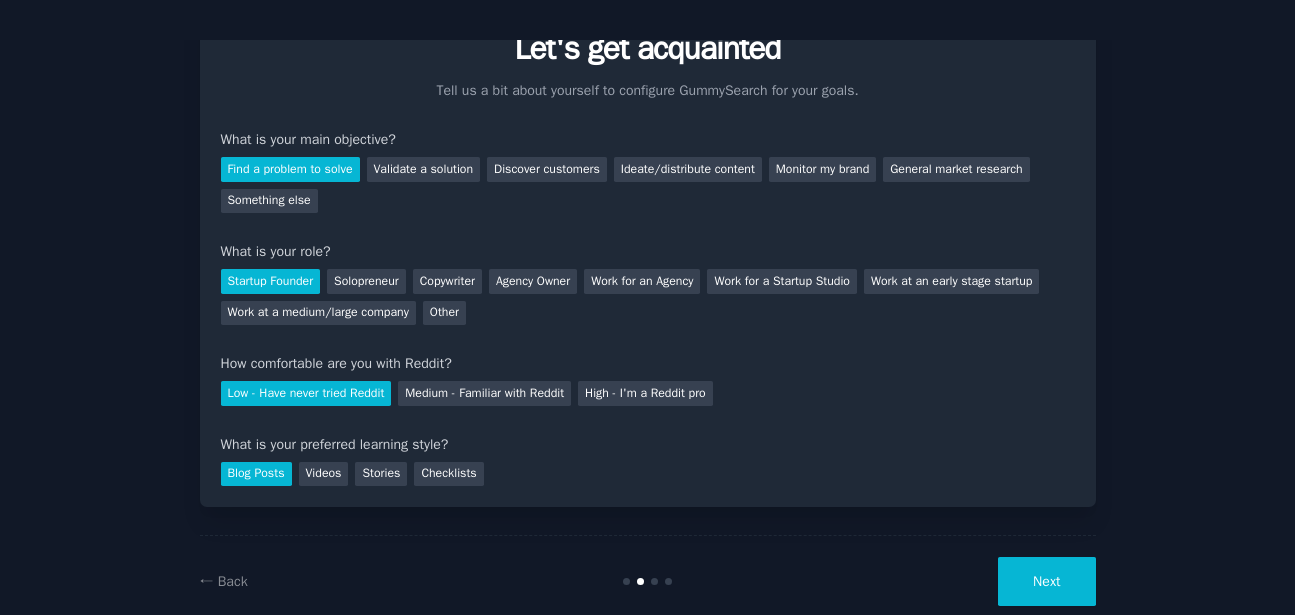 click on "Next" at bounding box center [1046, 581] 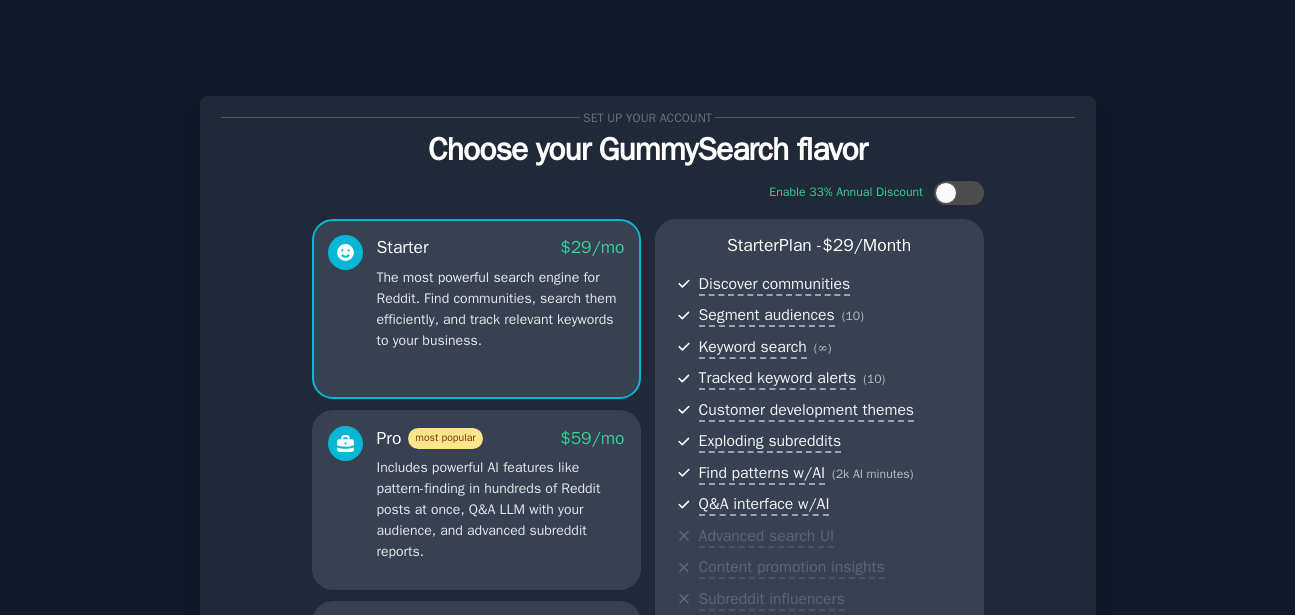 scroll, scrollTop: 316, scrollLeft: 0, axis: vertical 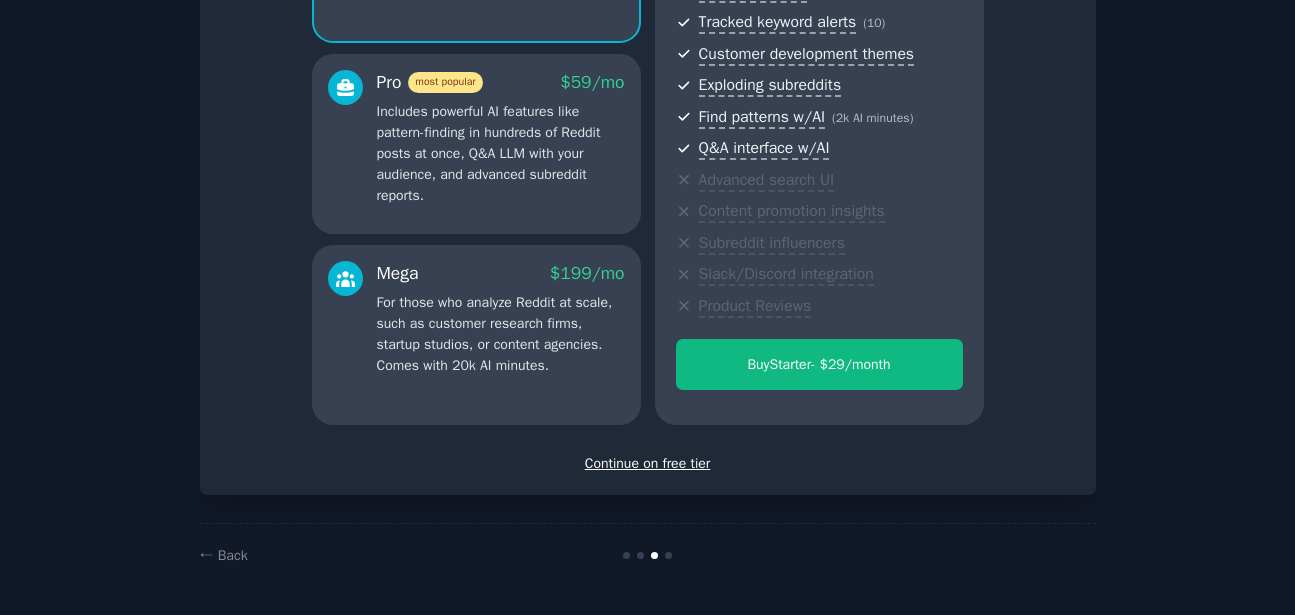 click on "Continue on free tier" at bounding box center (648, 463) 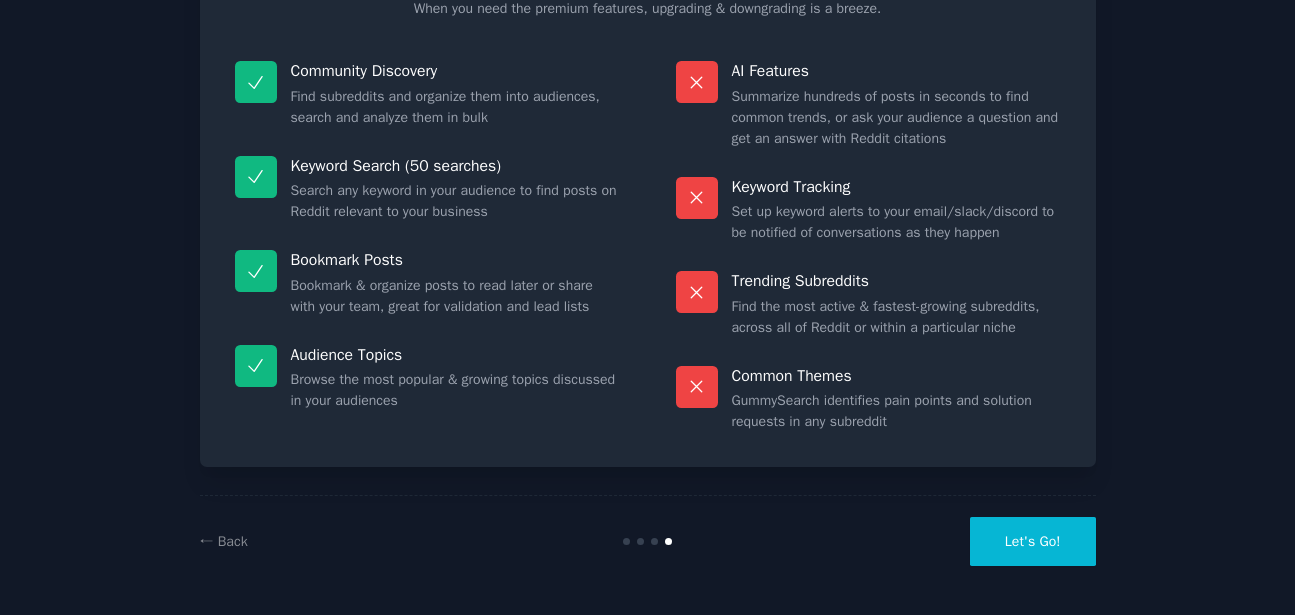 scroll, scrollTop: 164, scrollLeft: 0, axis: vertical 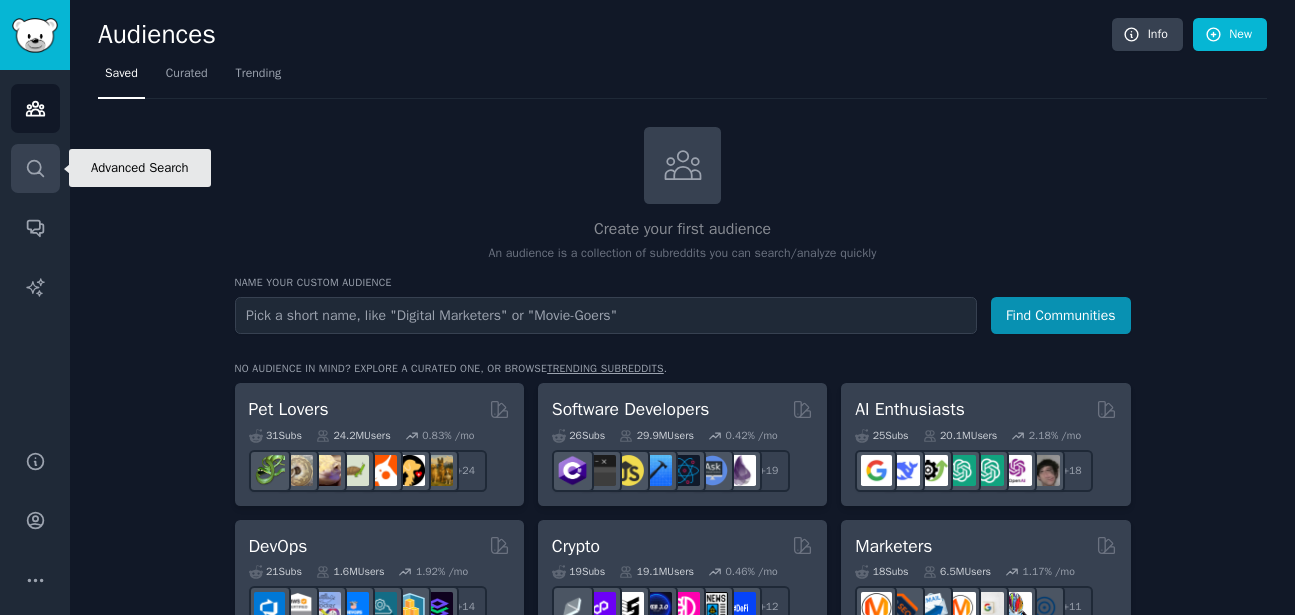 click 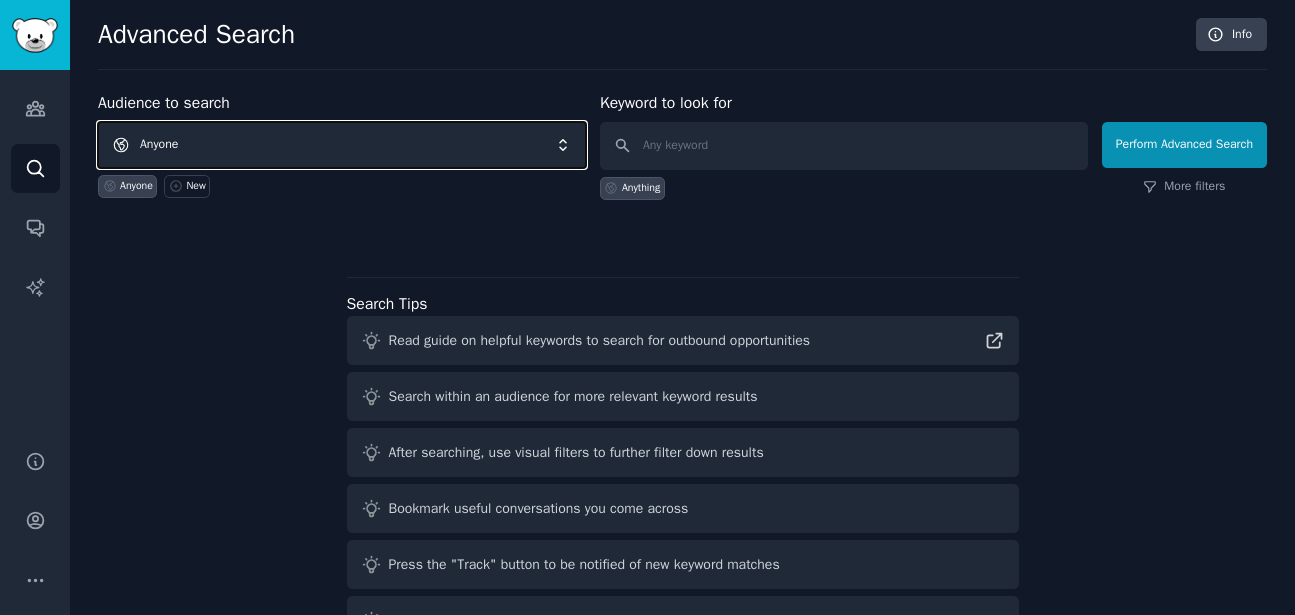 click on "Anyone" at bounding box center (342, 145) 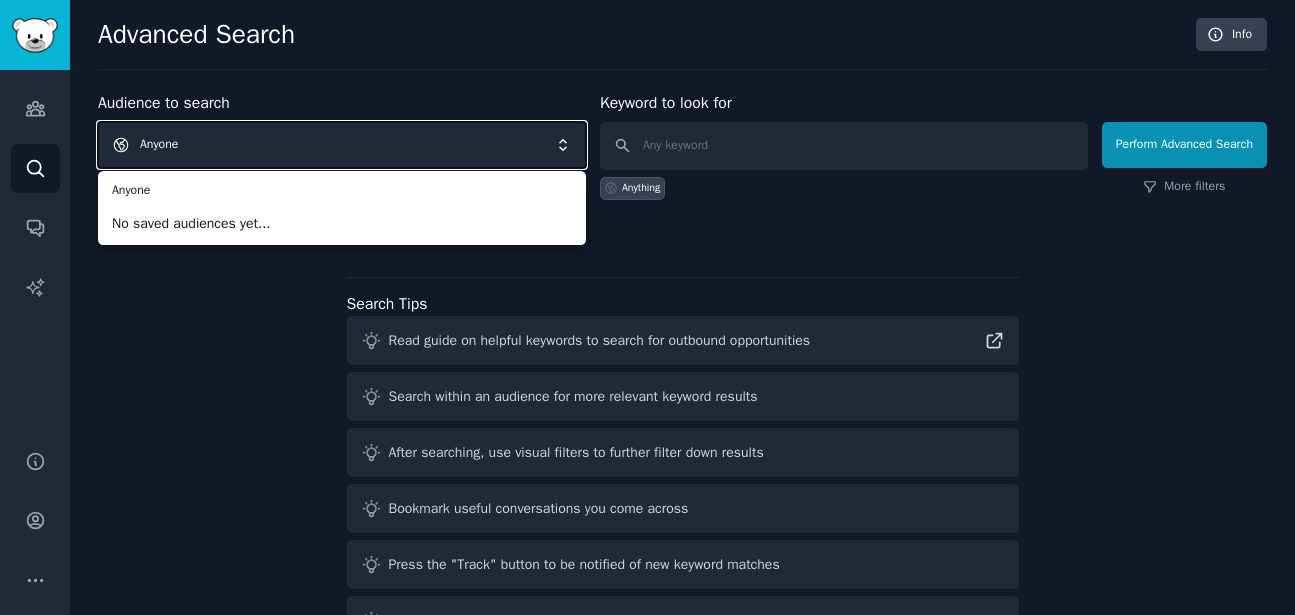 click on "Anyone" at bounding box center (342, 145) 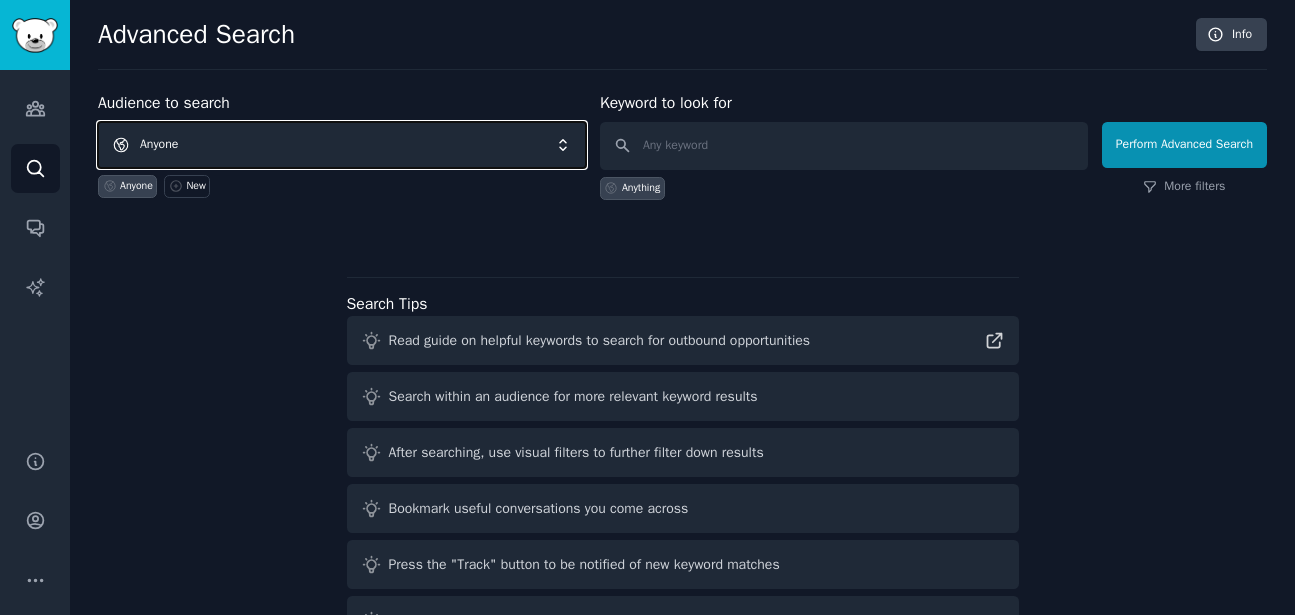 type 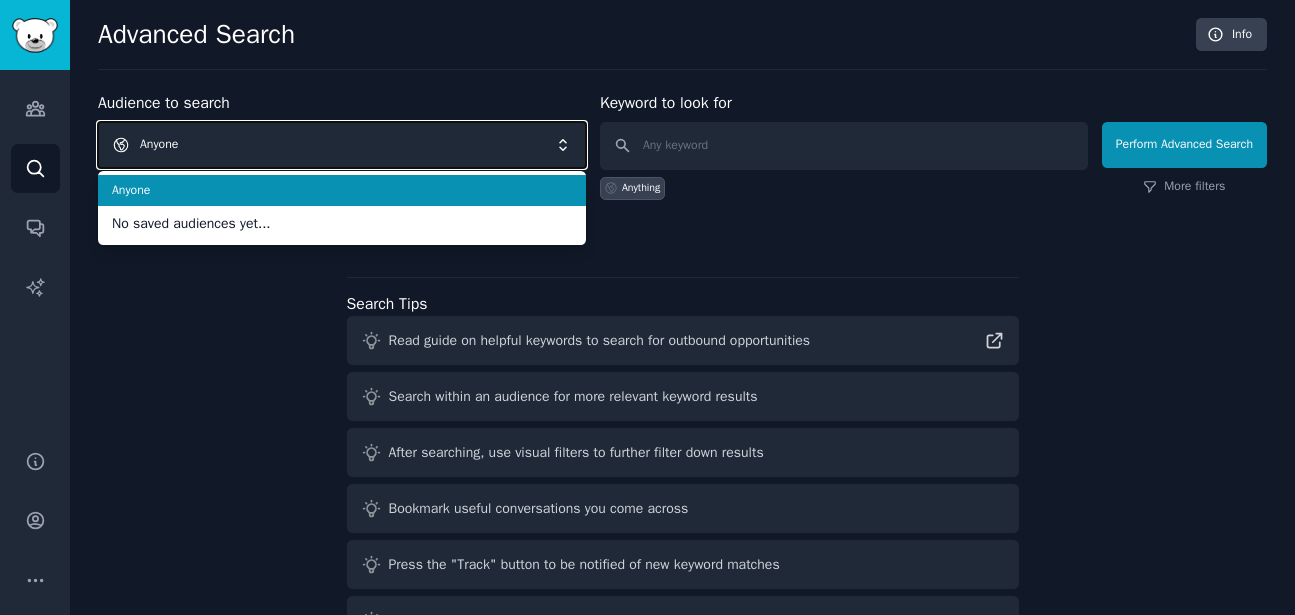 click on "Anyone" at bounding box center [342, 145] 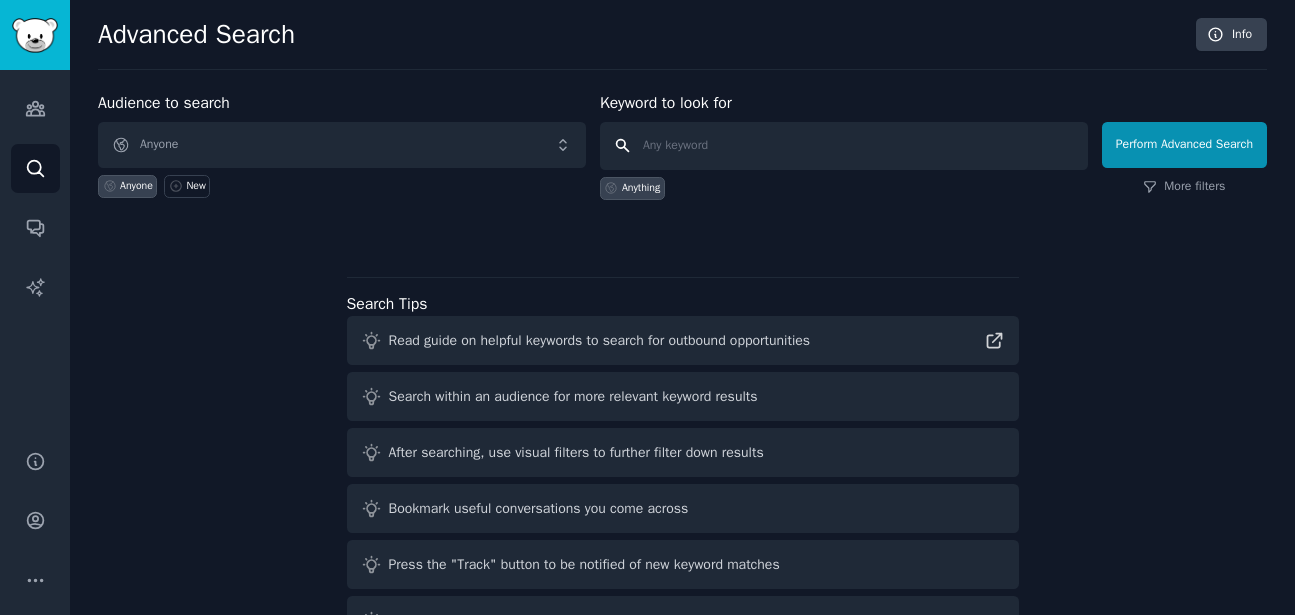 click at bounding box center [844, 146] 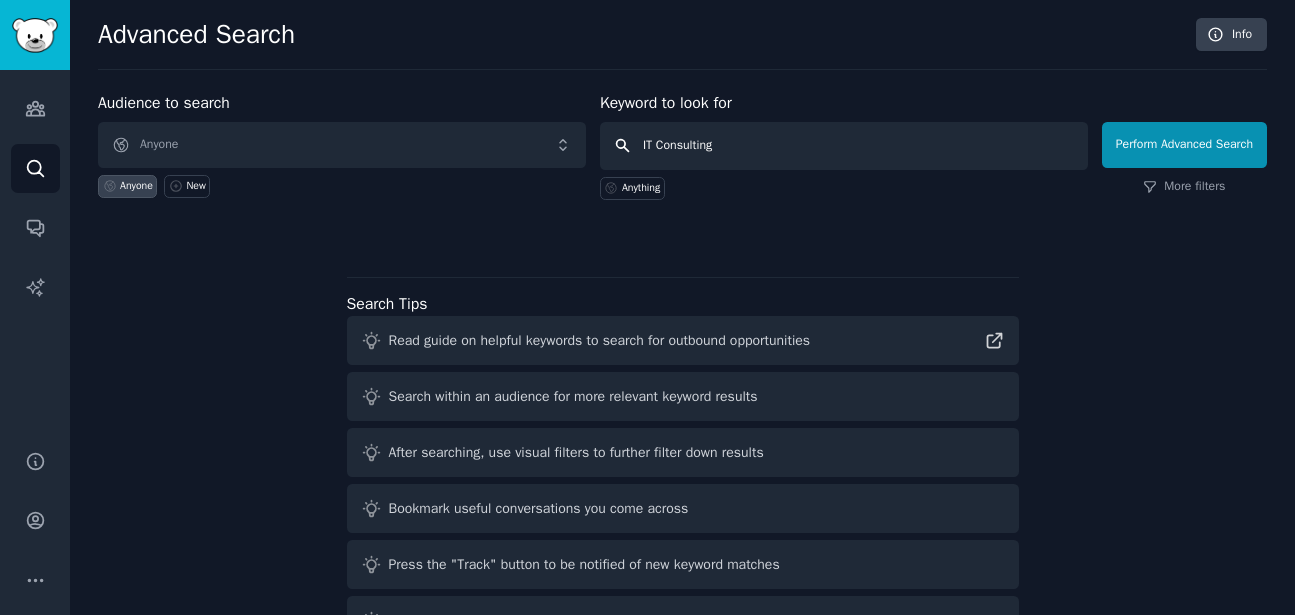 type on "IT Consulting" 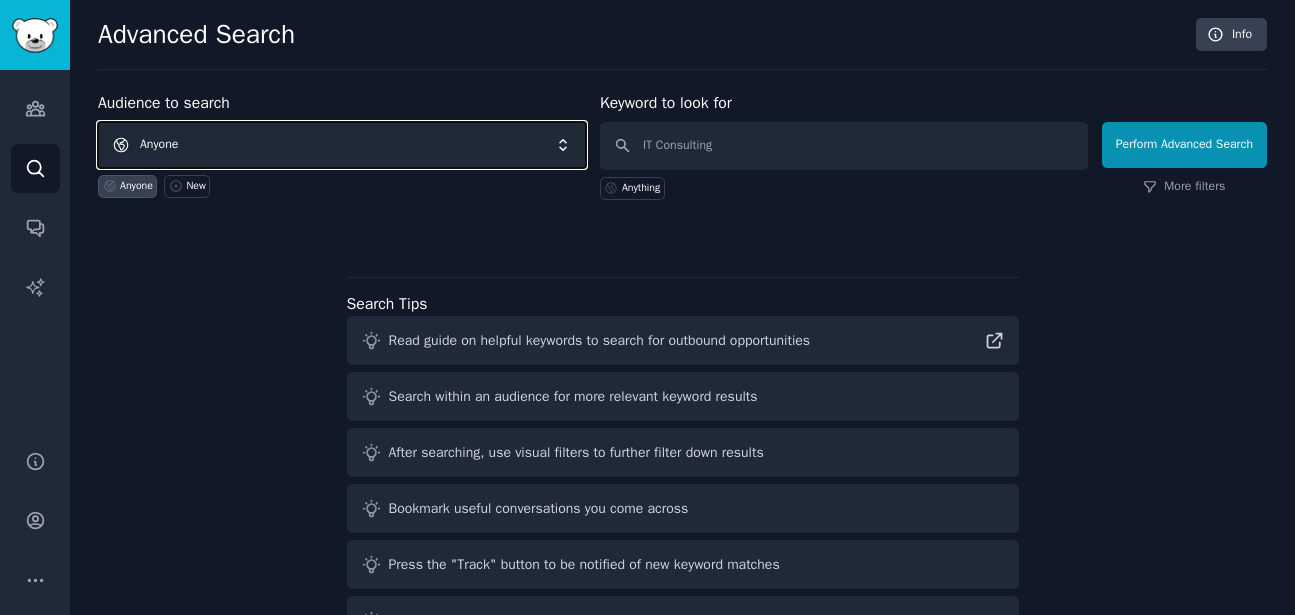 click on "Anyone" at bounding box center (342, 145) 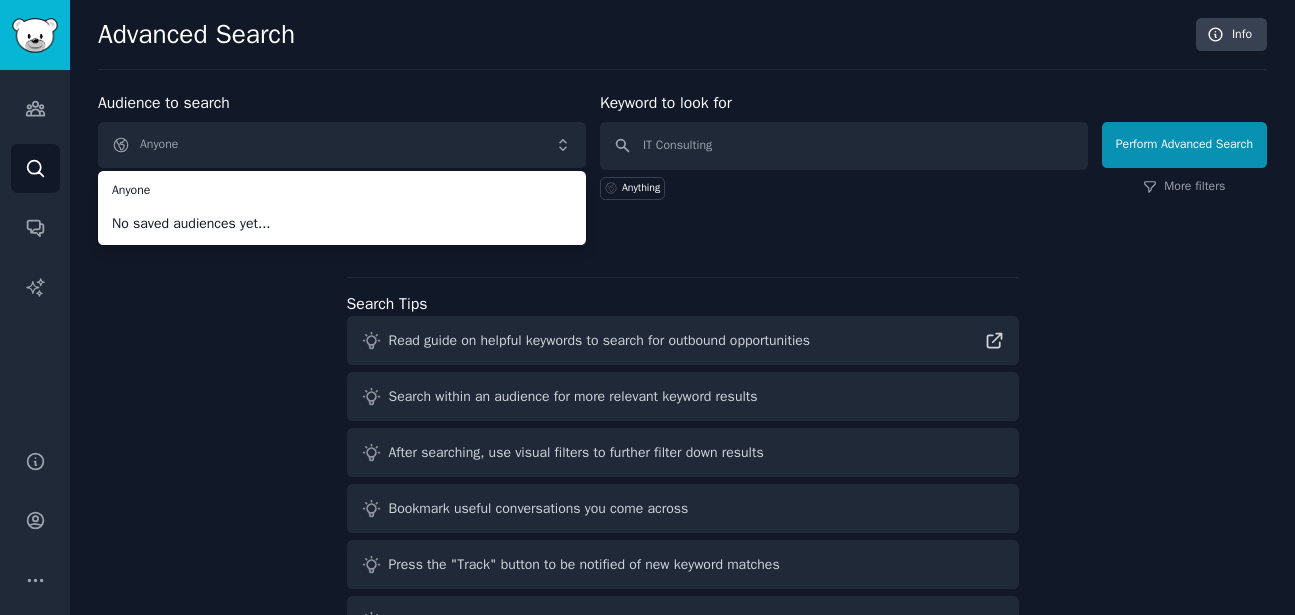 click on "No saved audiences yet..." at bounding box center [342, 223] 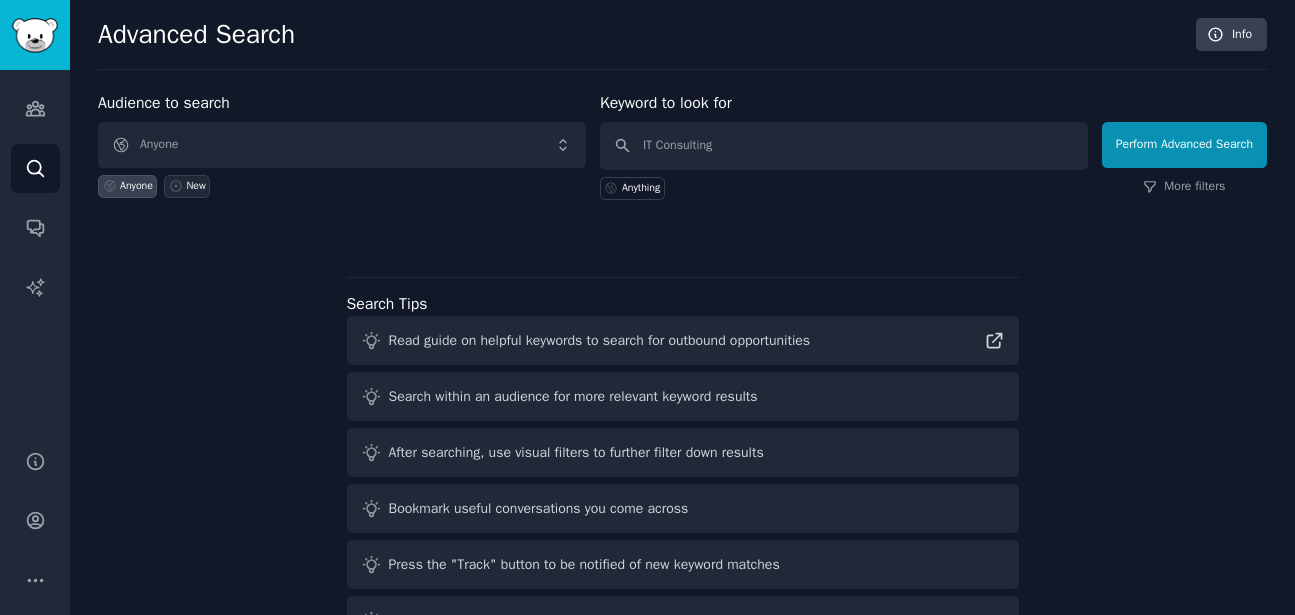 click on "New" at bounding box center [196, 186] 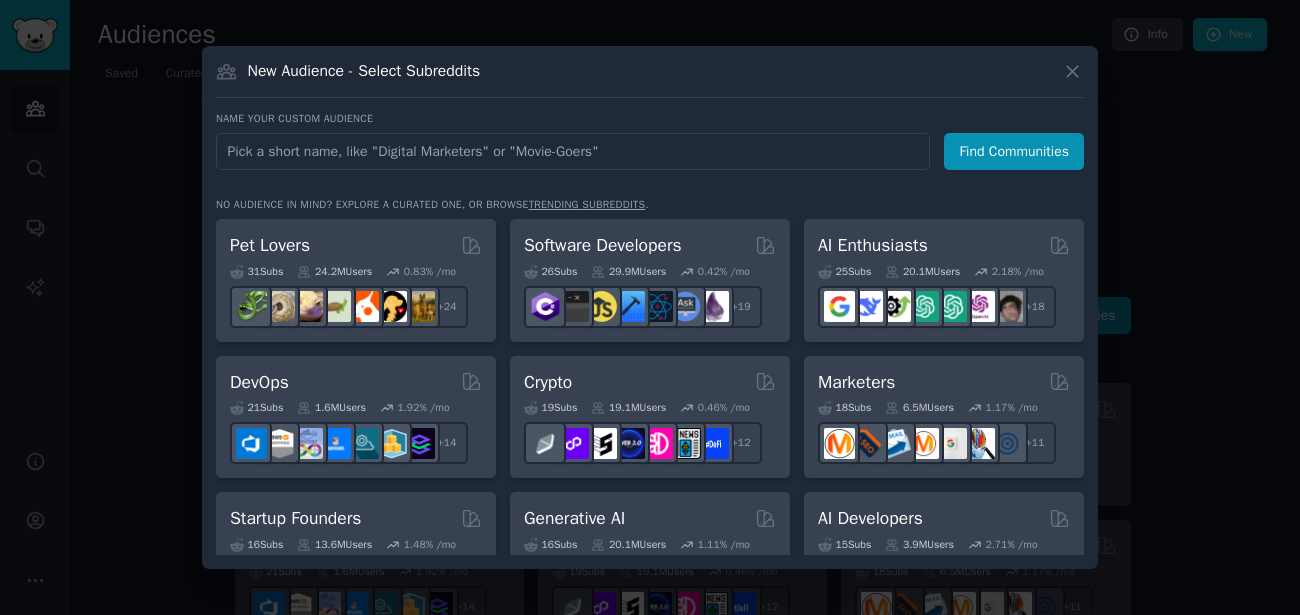 click at bounding box center (650, 307) 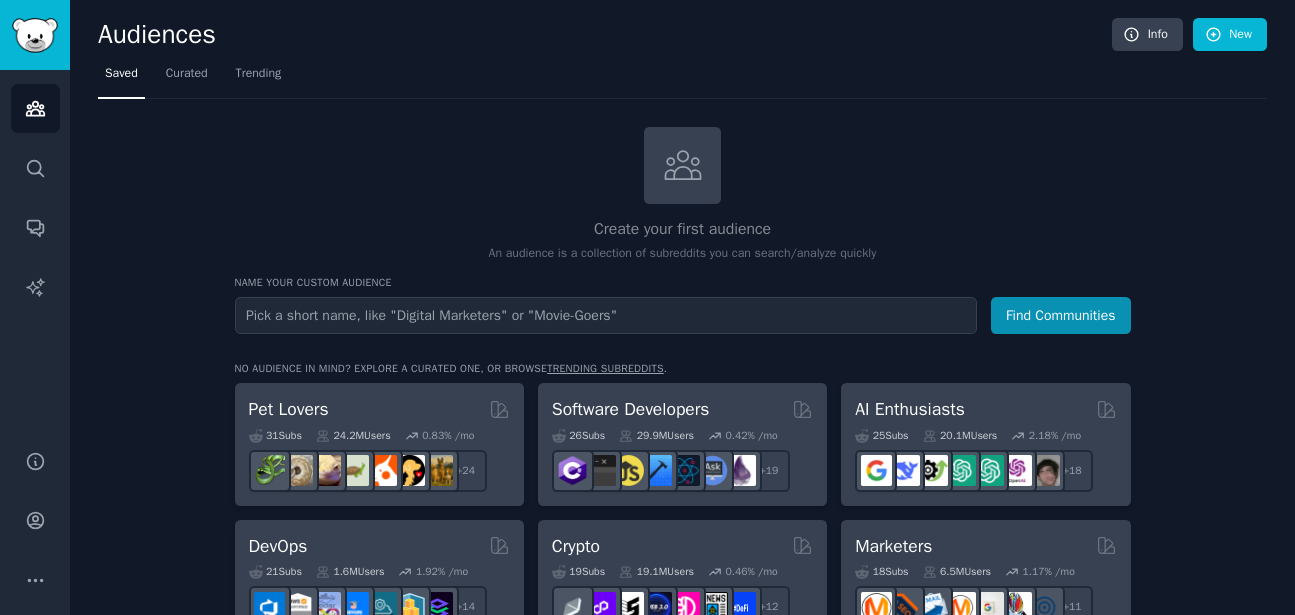 scroll, scrollTop: 0, scrollLeft: 0, axis: both 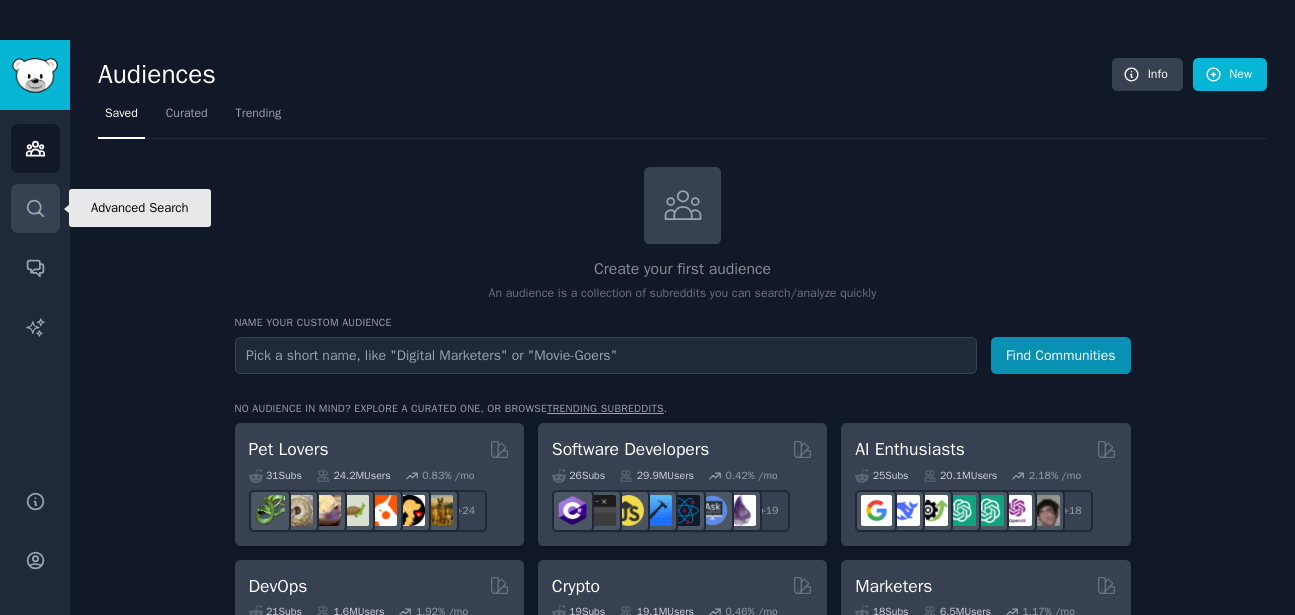 click 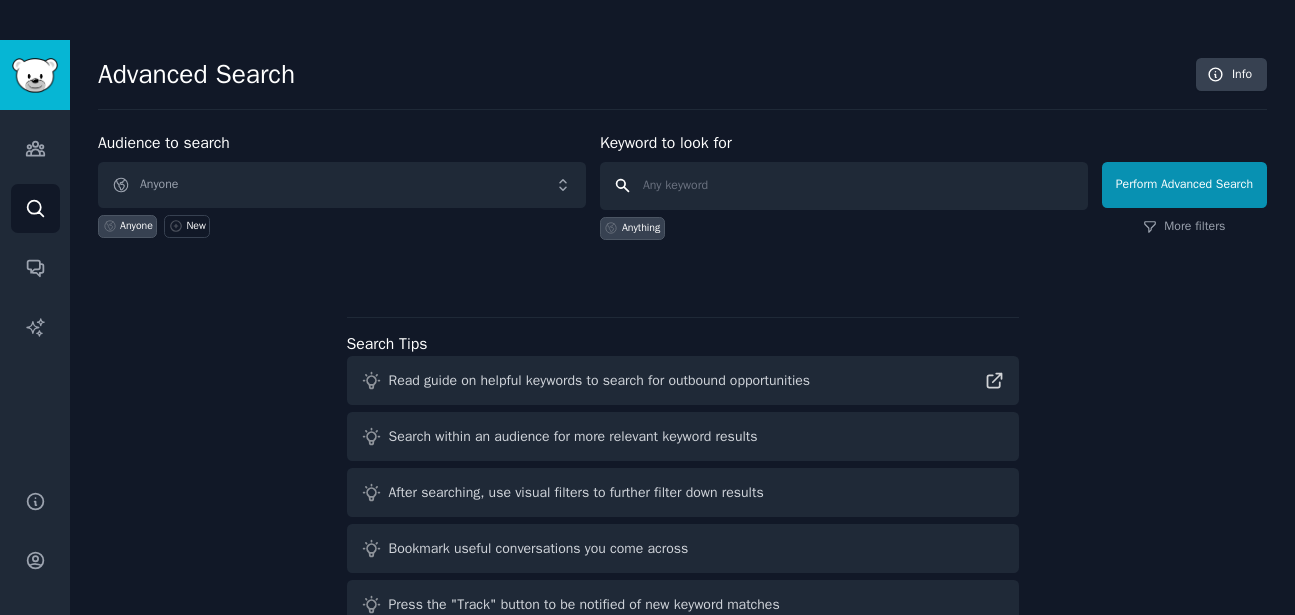 click at bounding box center [844, 186] 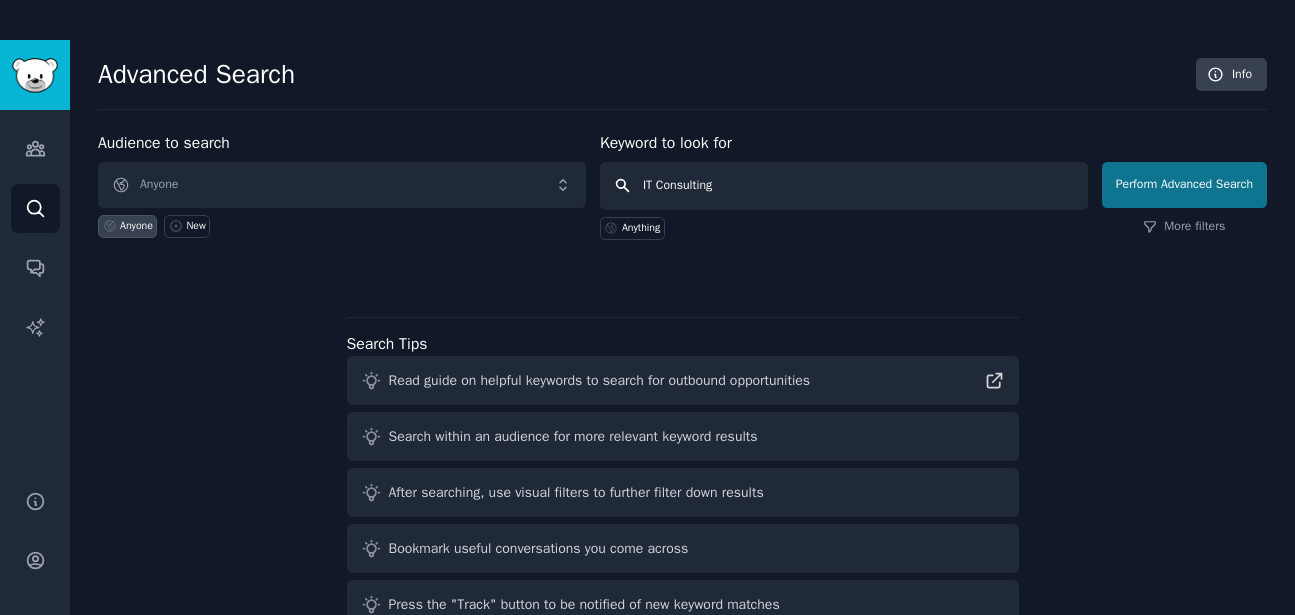 type on "IT Consulting" 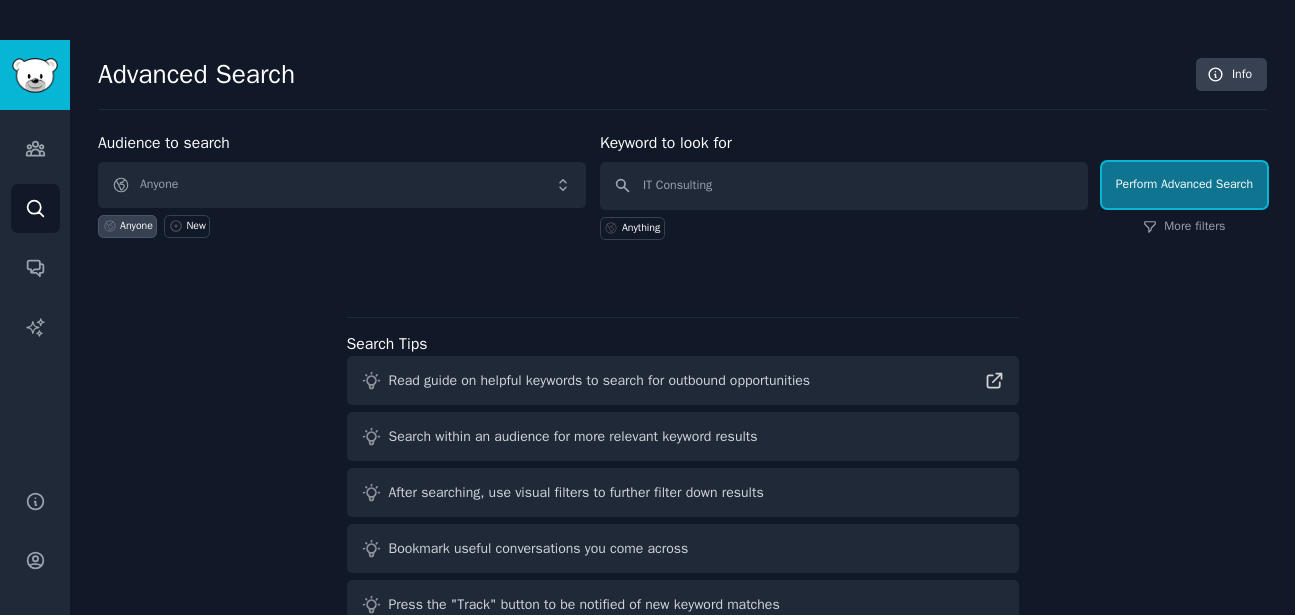 click on "Perform Advanced Search" at bounding box center (1184, 185) 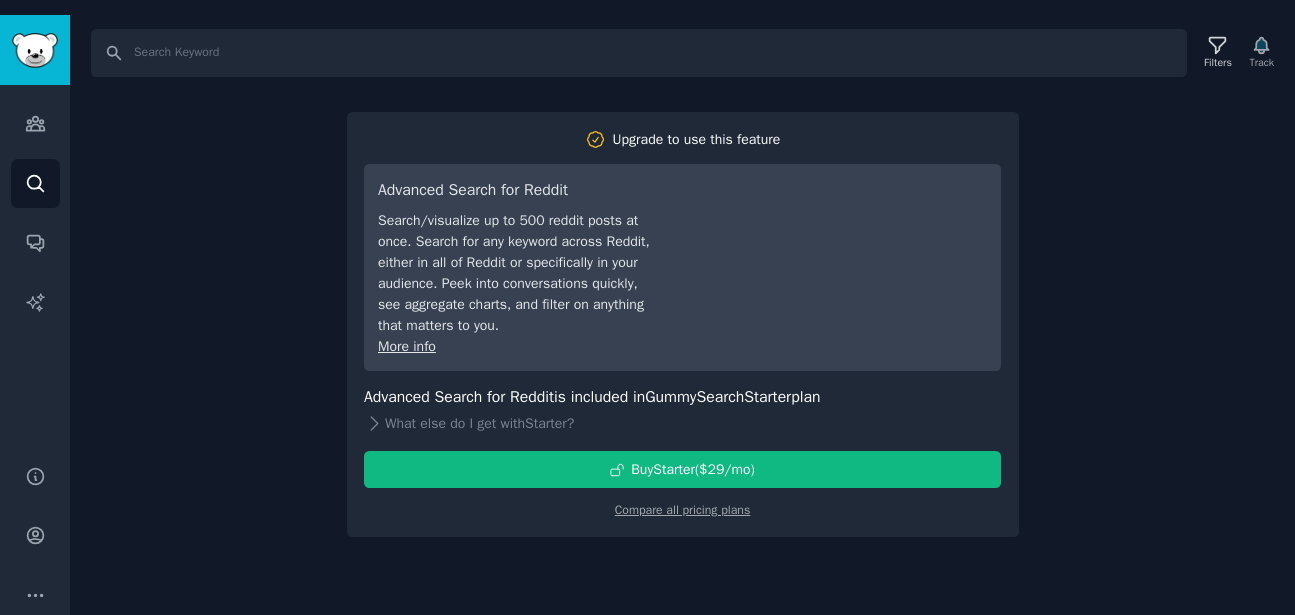 scroll, scrollTop: 0, scrollLeft: 0, axis: both 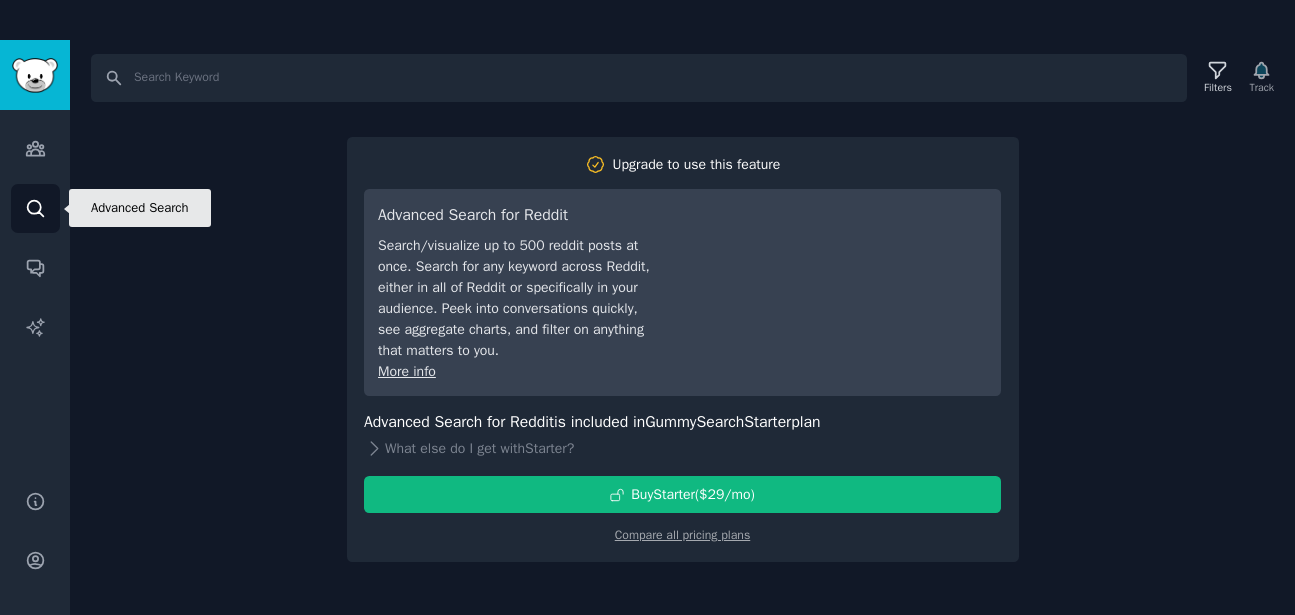 click on "Search" at bounding box center (35, 208) 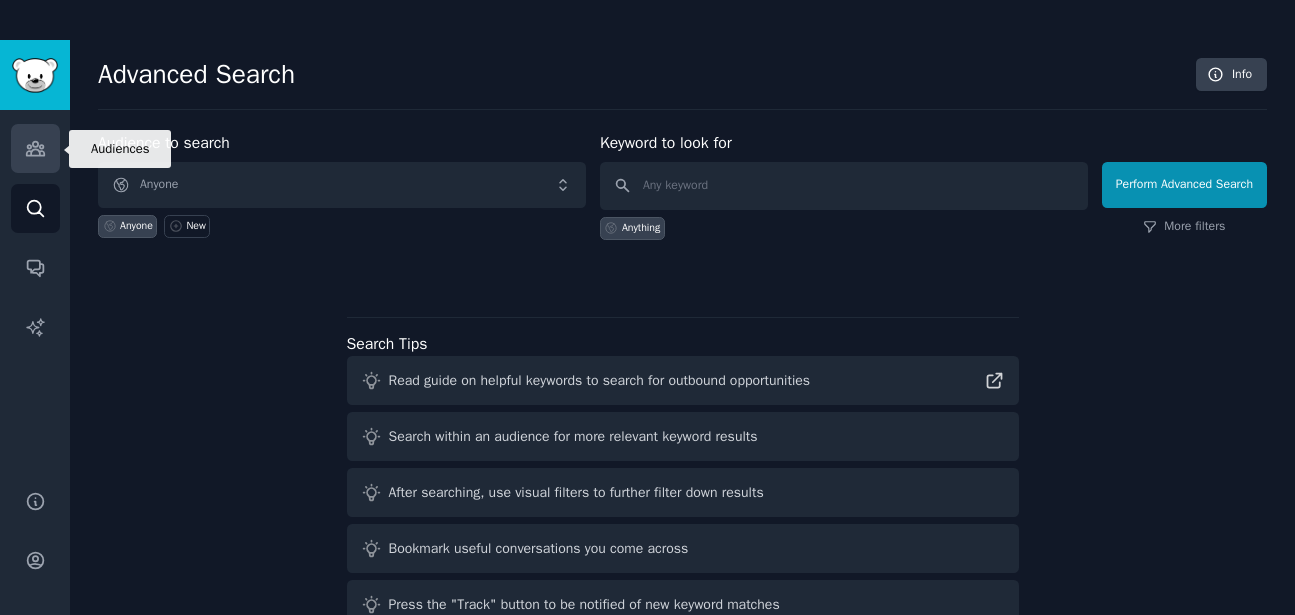 click on "Audiences" at bounding box center (35, 148) 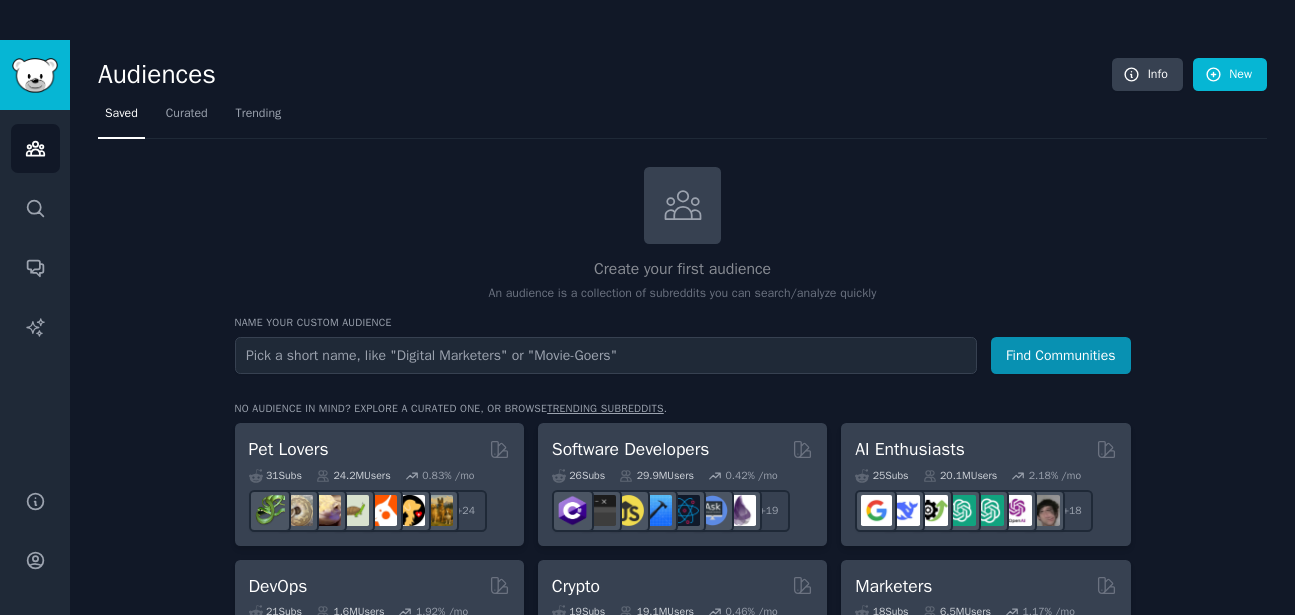 click at bounding box center [606, 355] 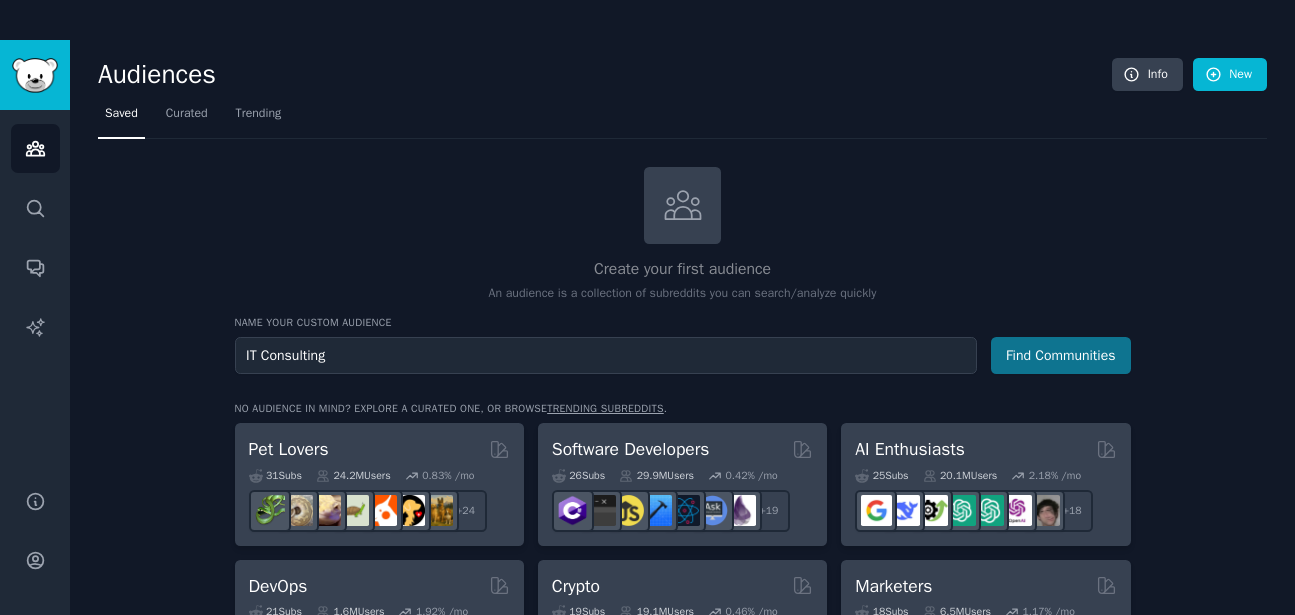 type on "IT Consulting" 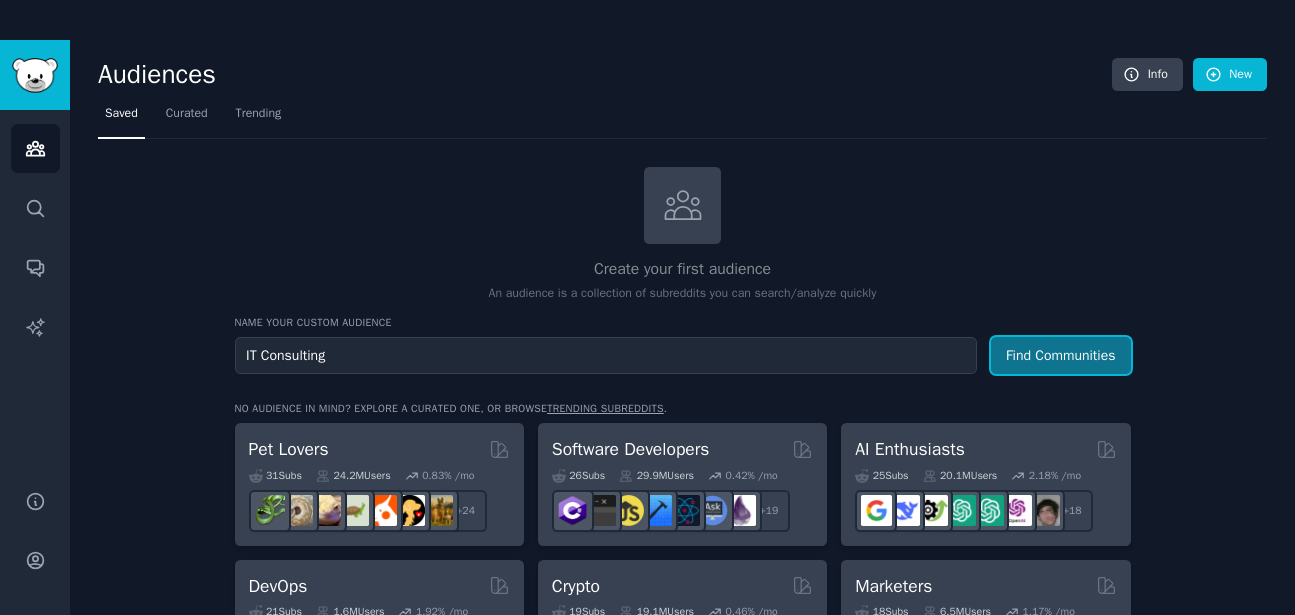 click on "Find Communities" at bounding box center [1061, 355] 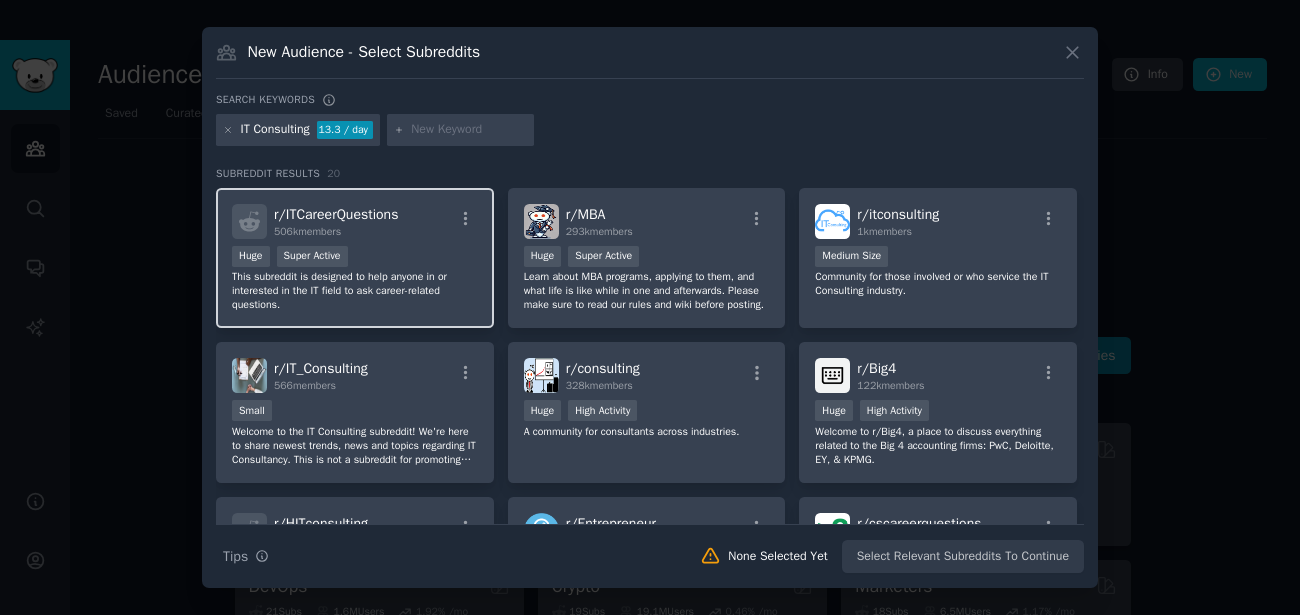 click on "r/ ITCareerQuestions 506k  members Huge Super Active This subreddit is designed to help anyone in or interested in the IT field to ask career-related questions." at bounding box center (355, 258) 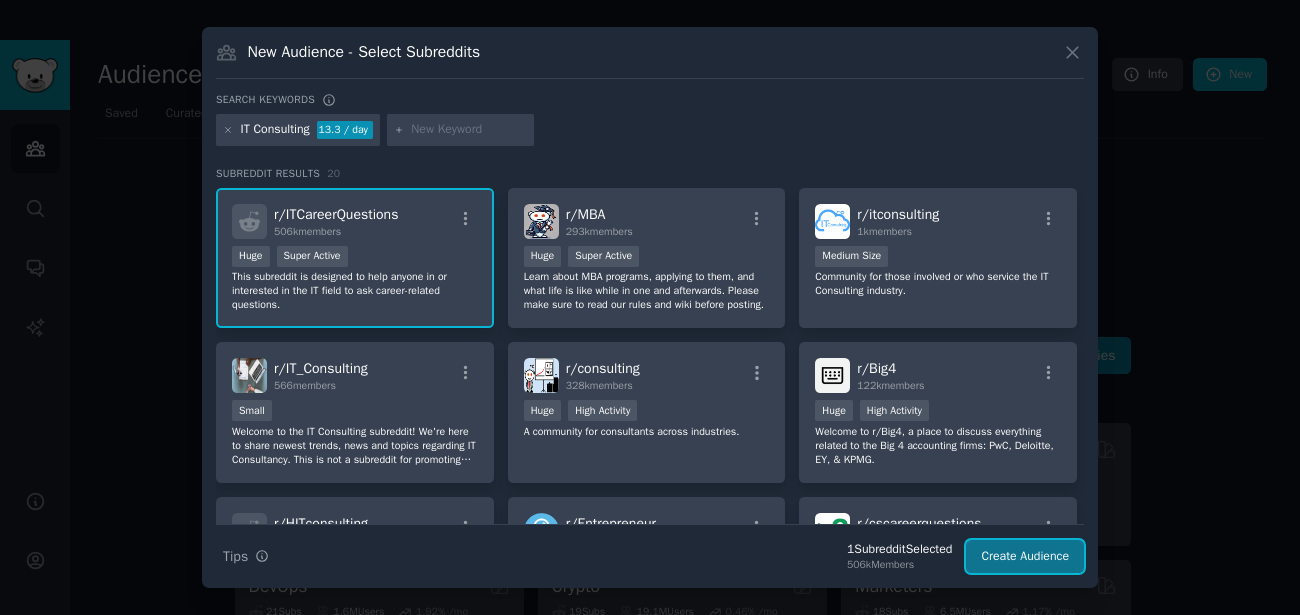click on "Create Audience" at bounding box center [1025, 557] 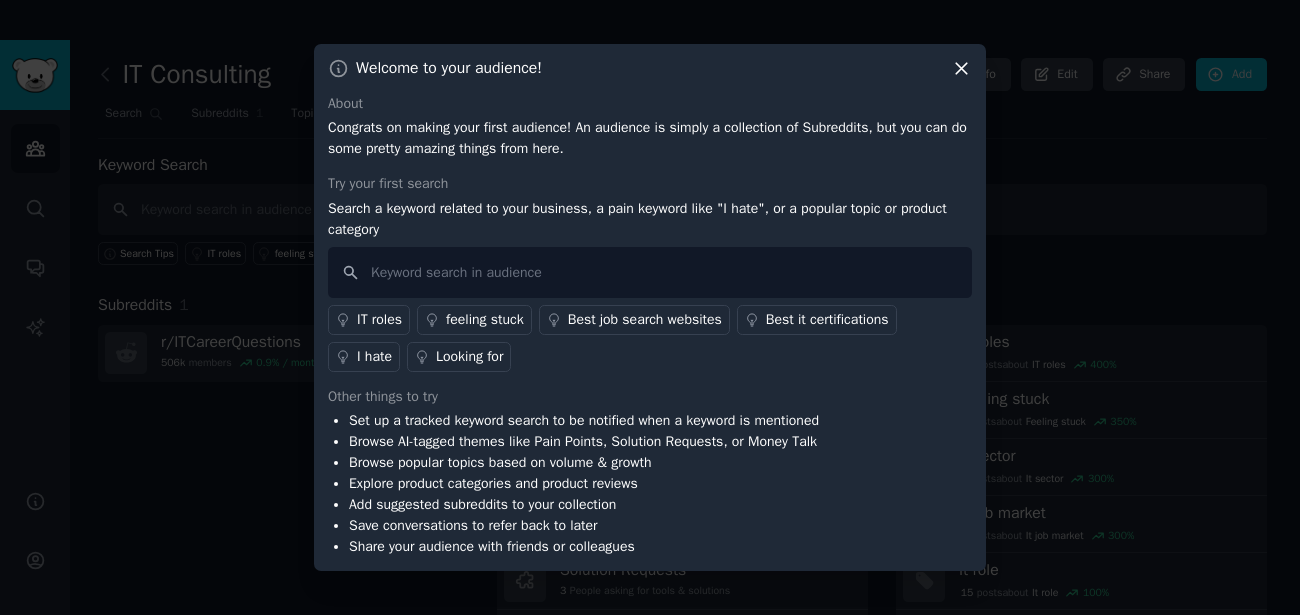 click 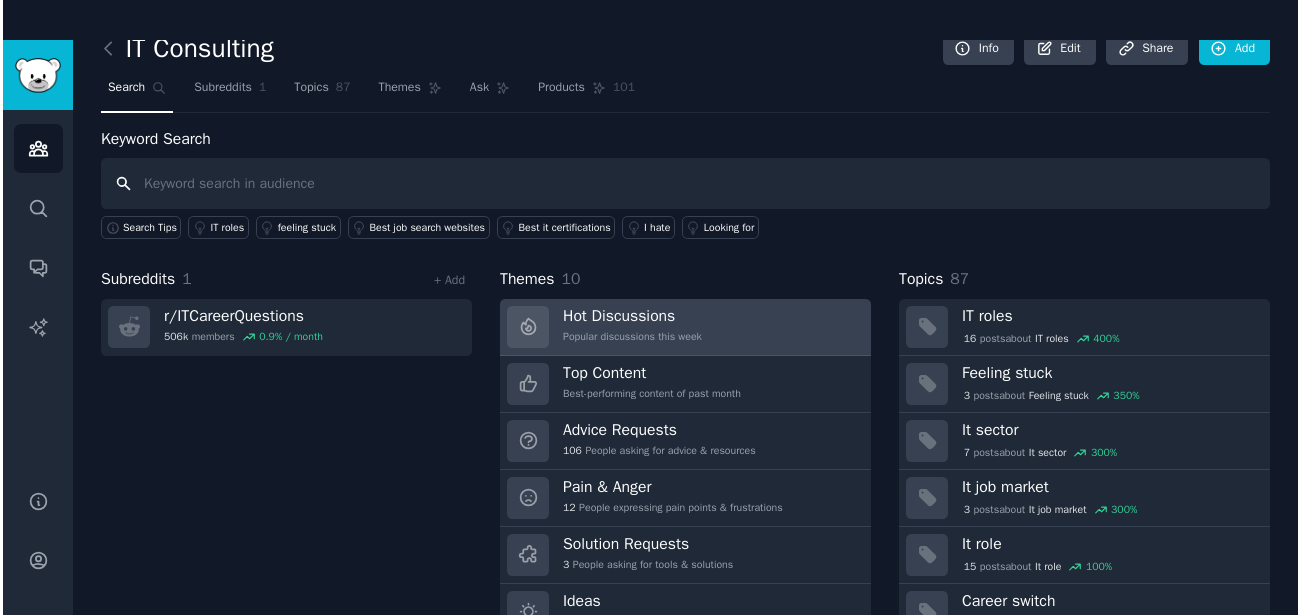 scroll, scrollTop: 0, scrollLeft: 0, axis: both 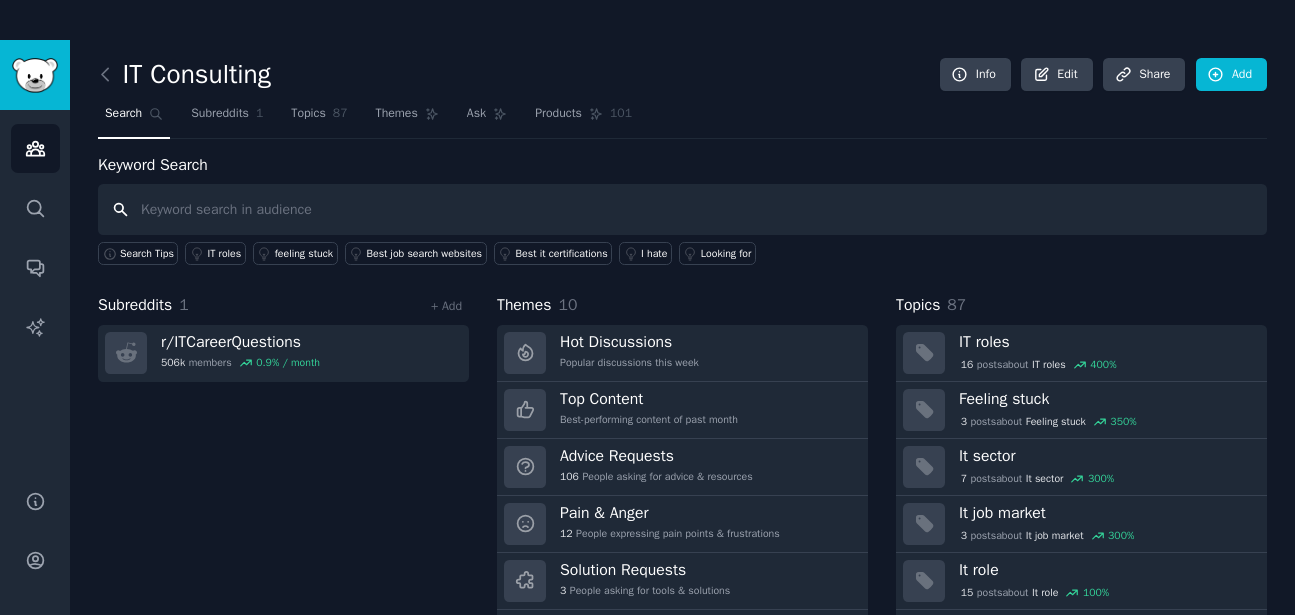 click at bounding box center [682, 209] 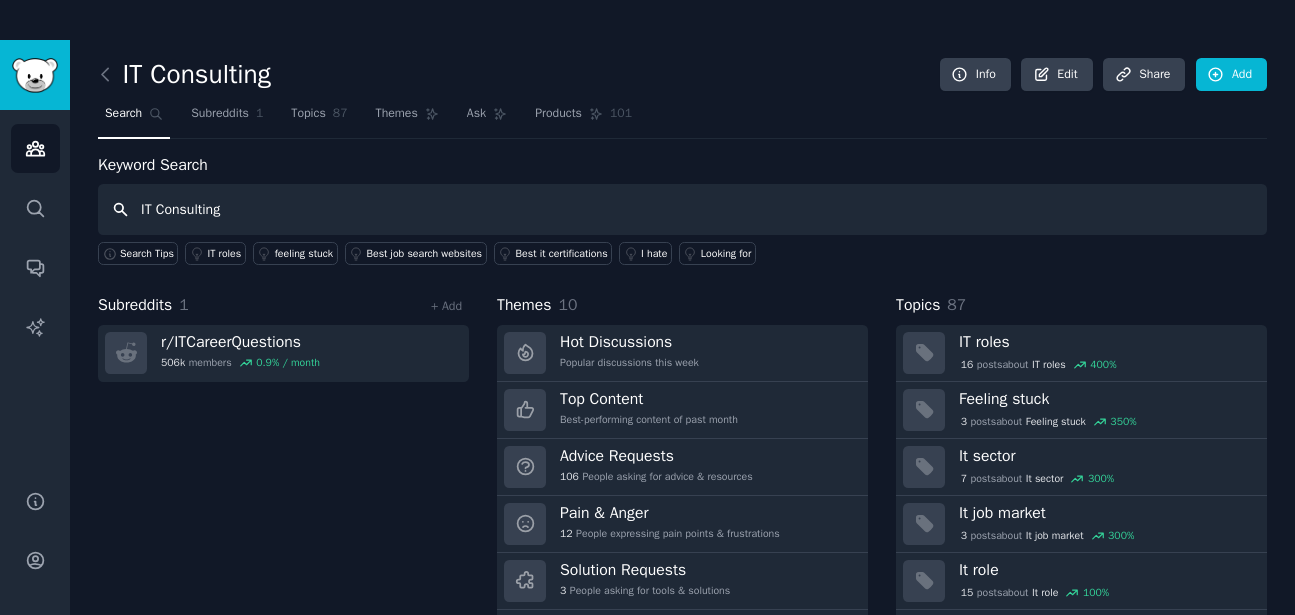 type on "IT Consulting" 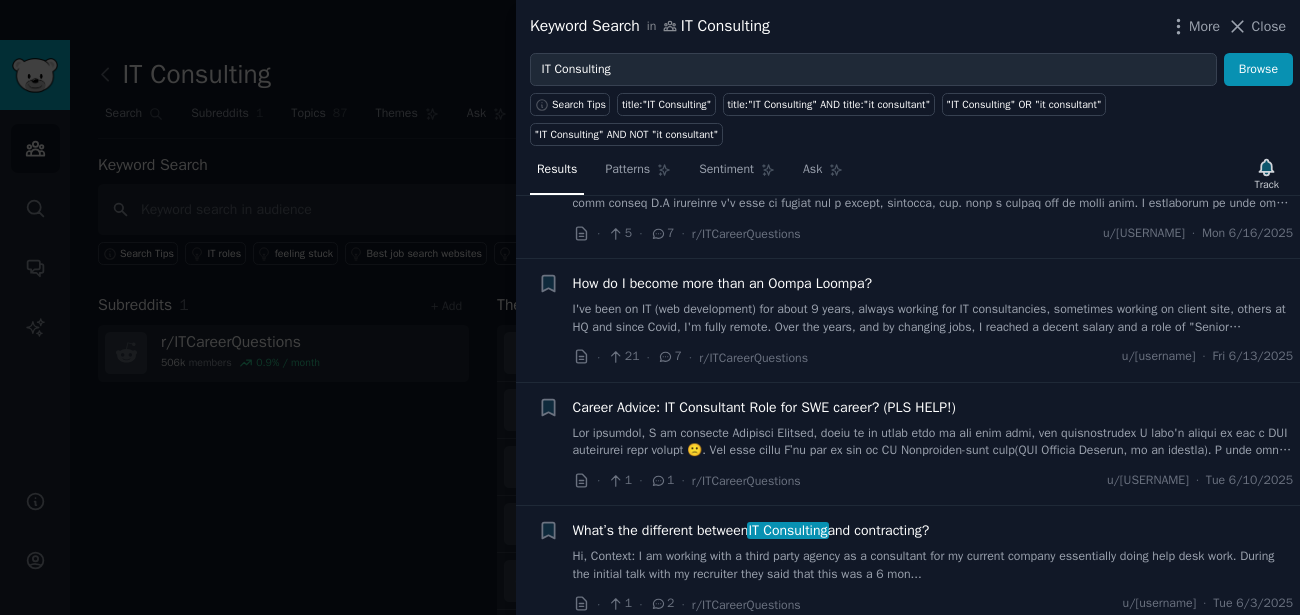scroll, scrollTop: 1260, scrollLeft: 0, axis: vertical 